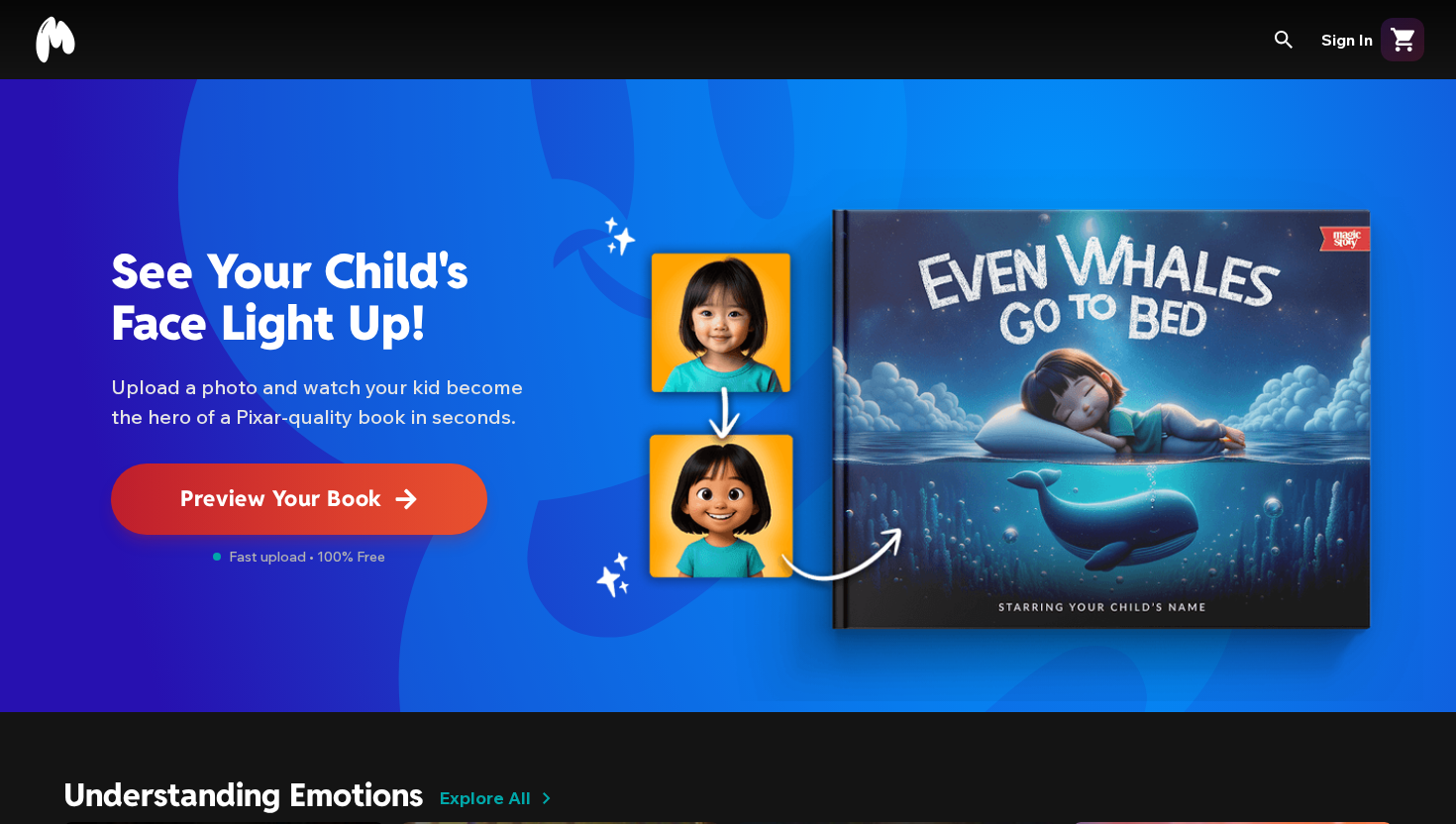 scroll, scrollTop: 0, scrollLeft: 0, axis: both 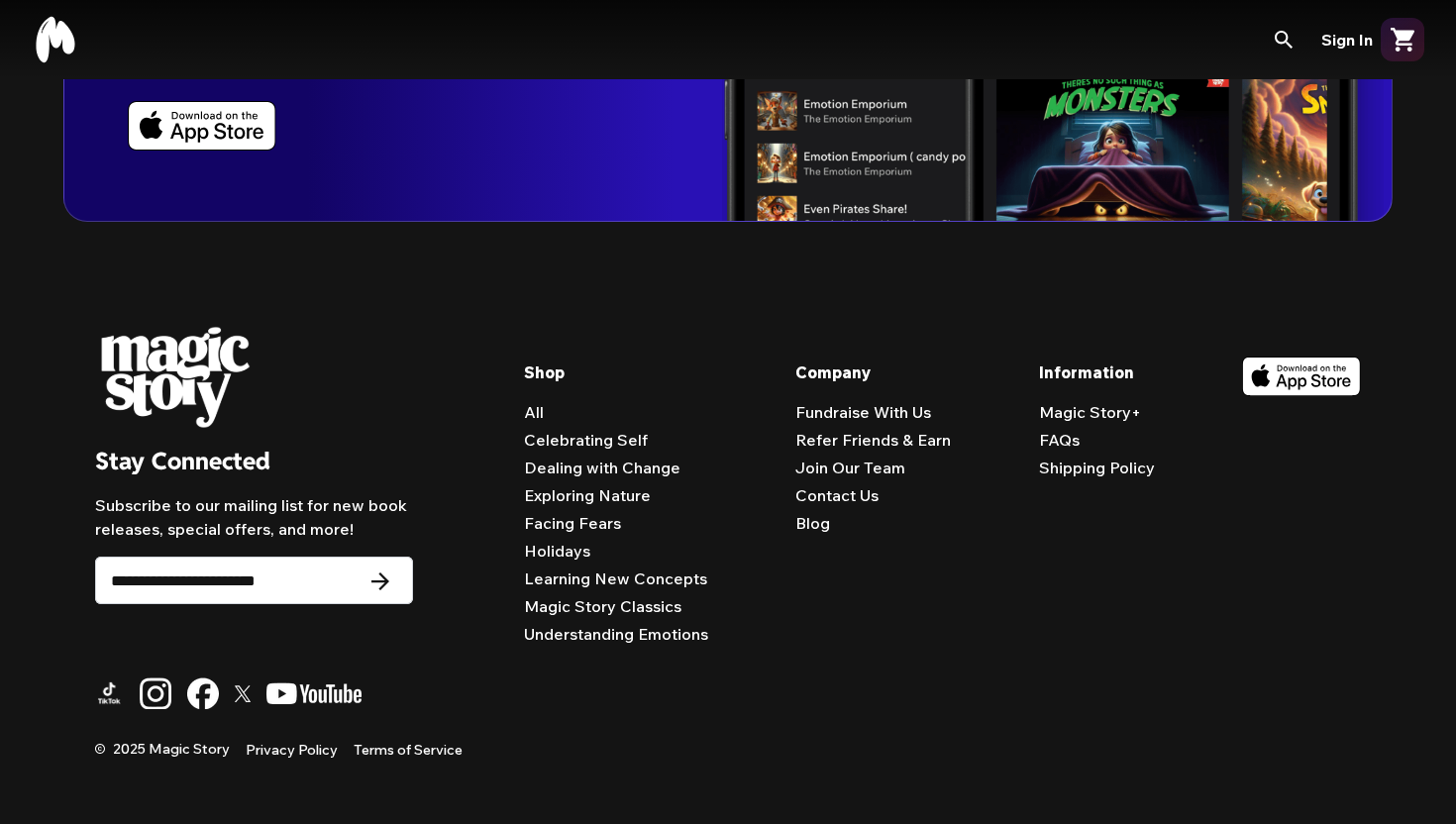 click on "All" at bounding box center [534, 412] 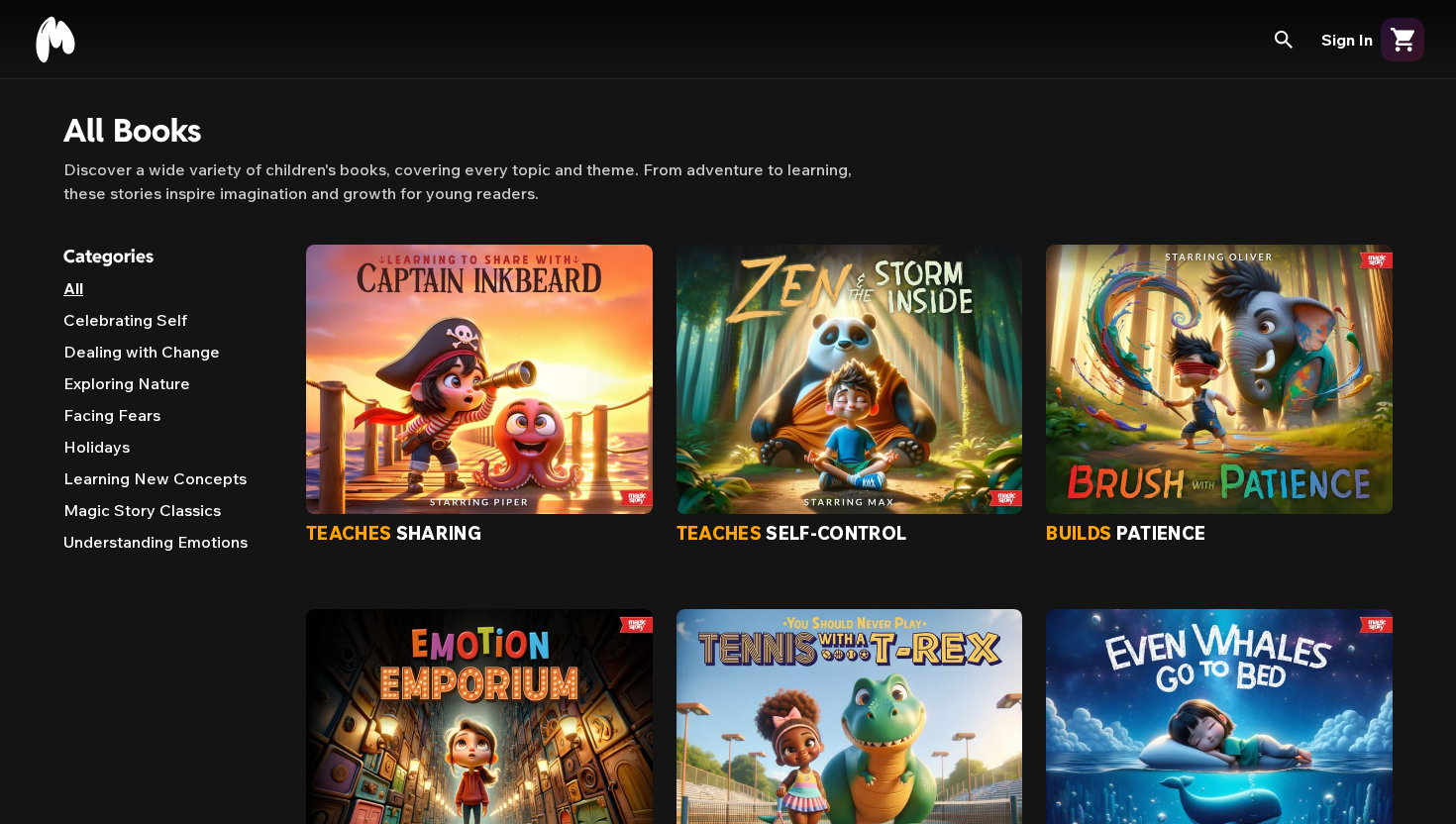 click 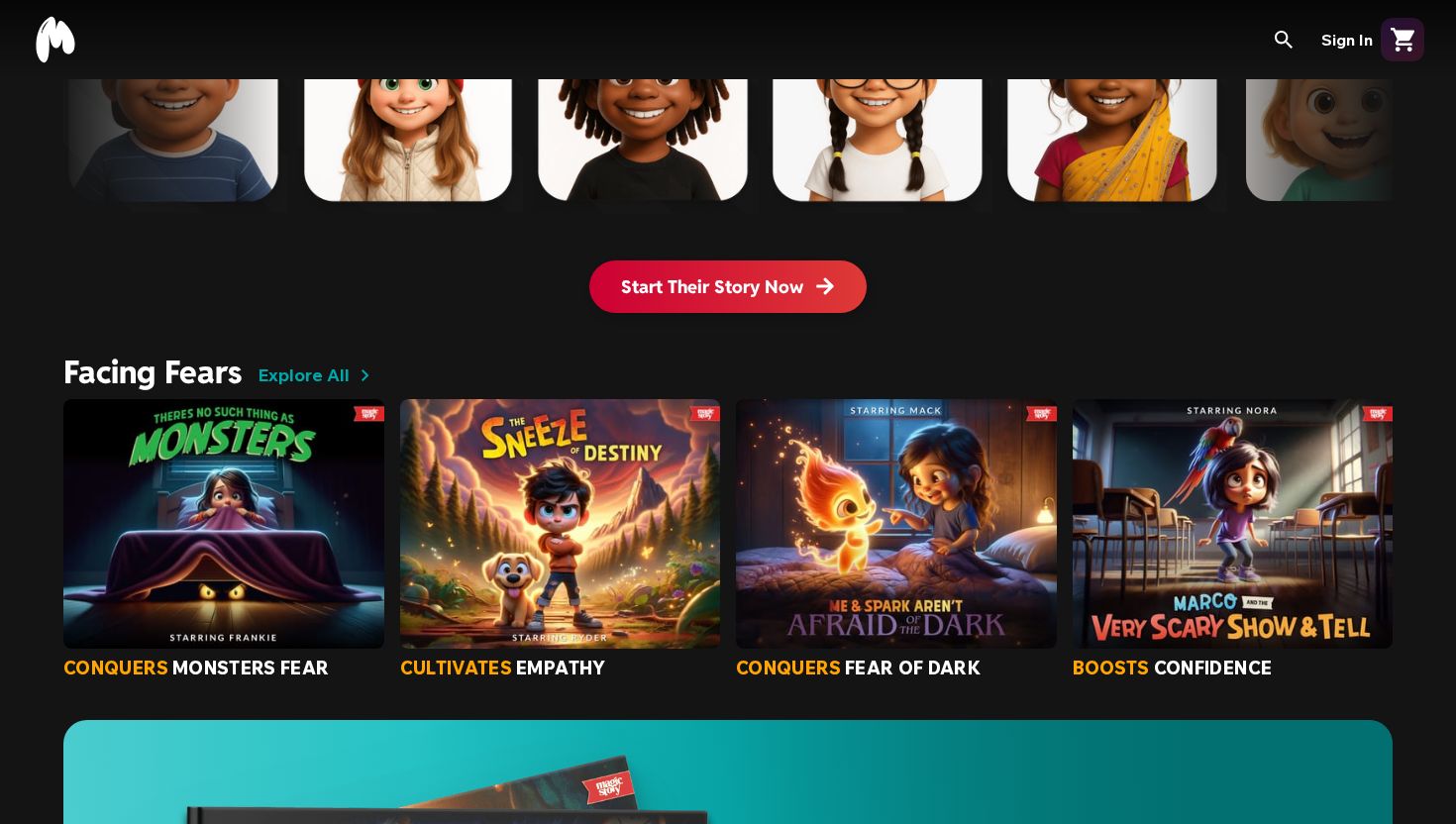scroll, scrollTop: 1539, scrollLeft: 0, axis: vertical 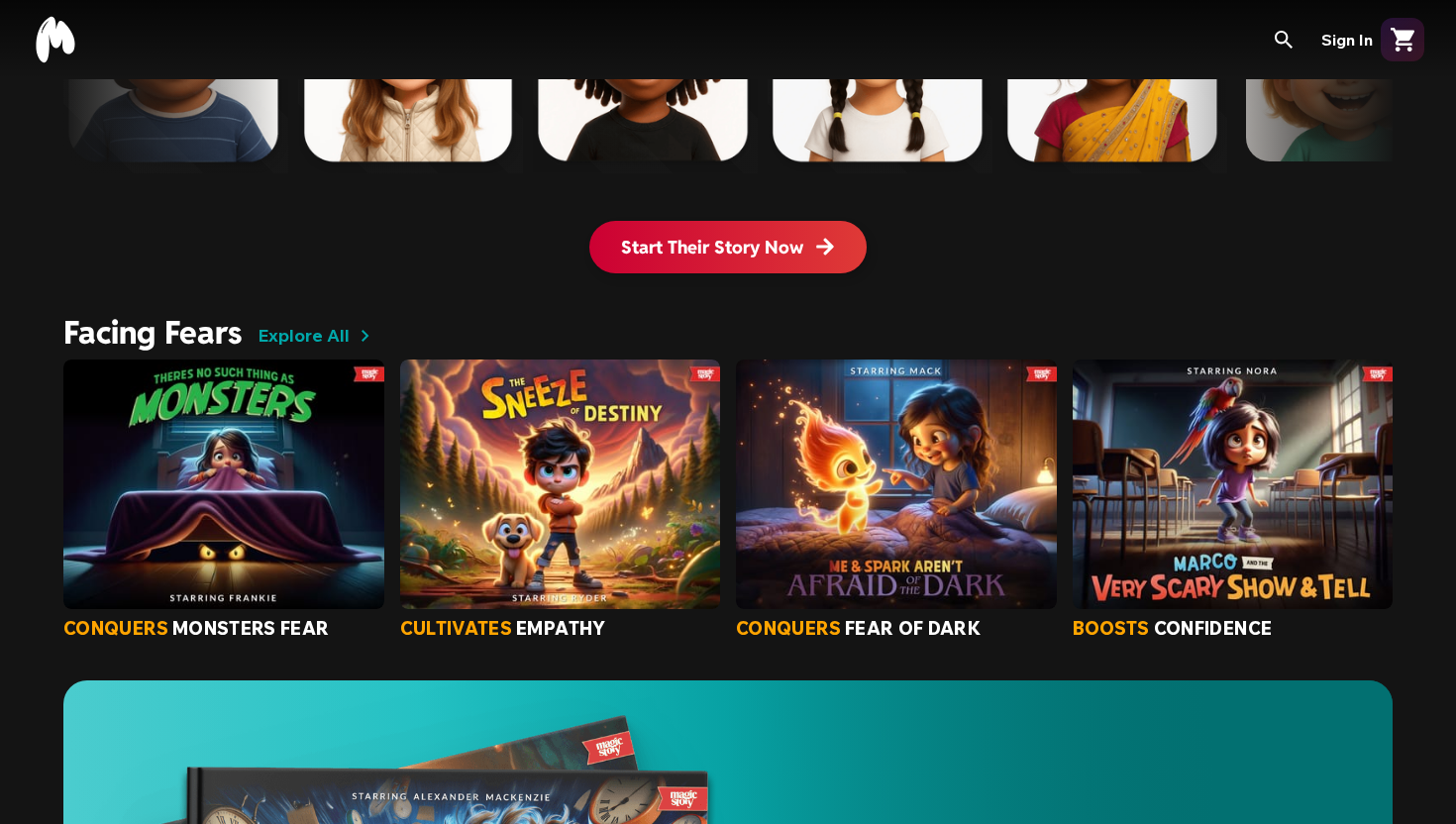 click on "Start Their Story Now" at bounding box center [728, 247] 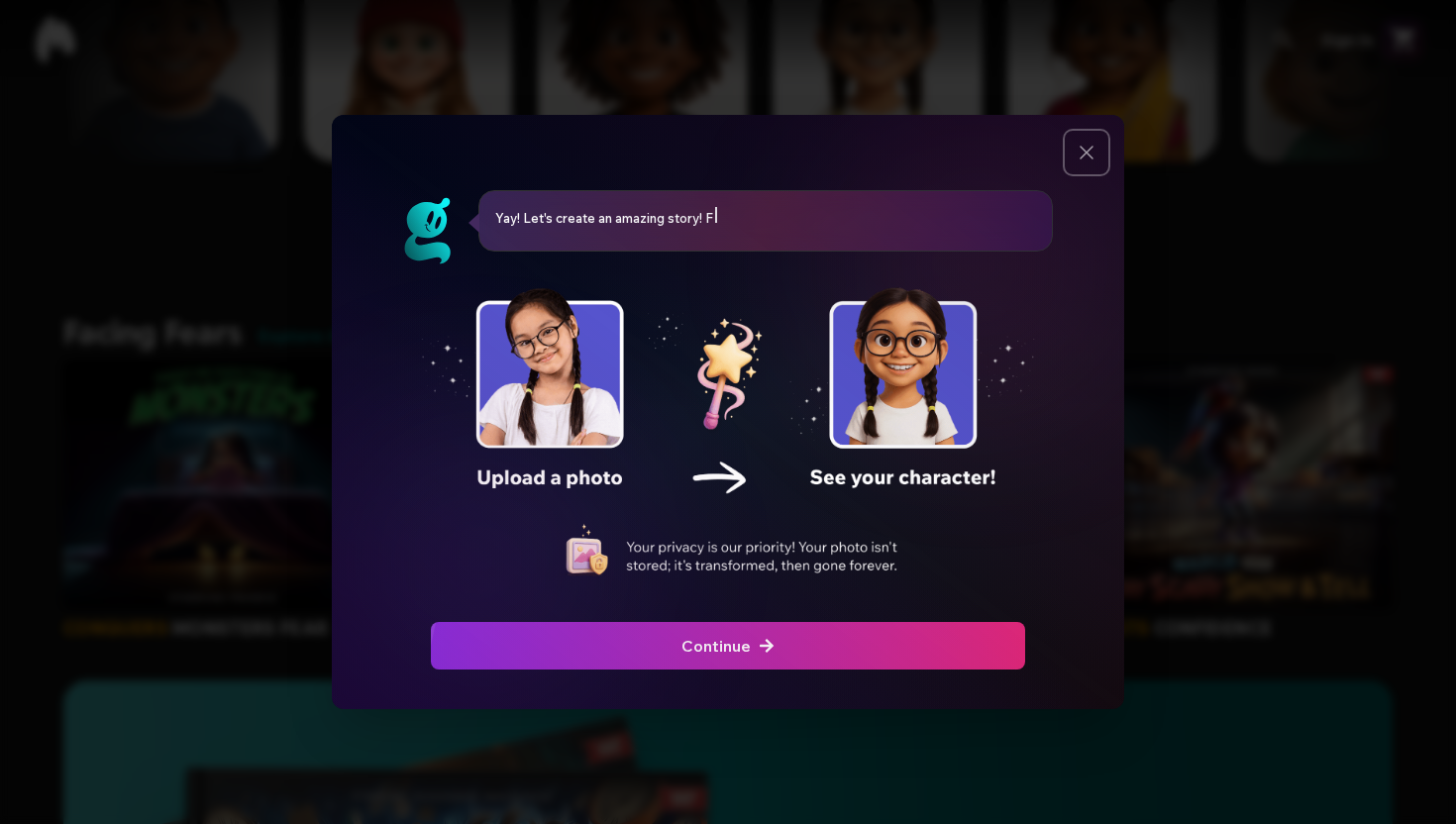 click 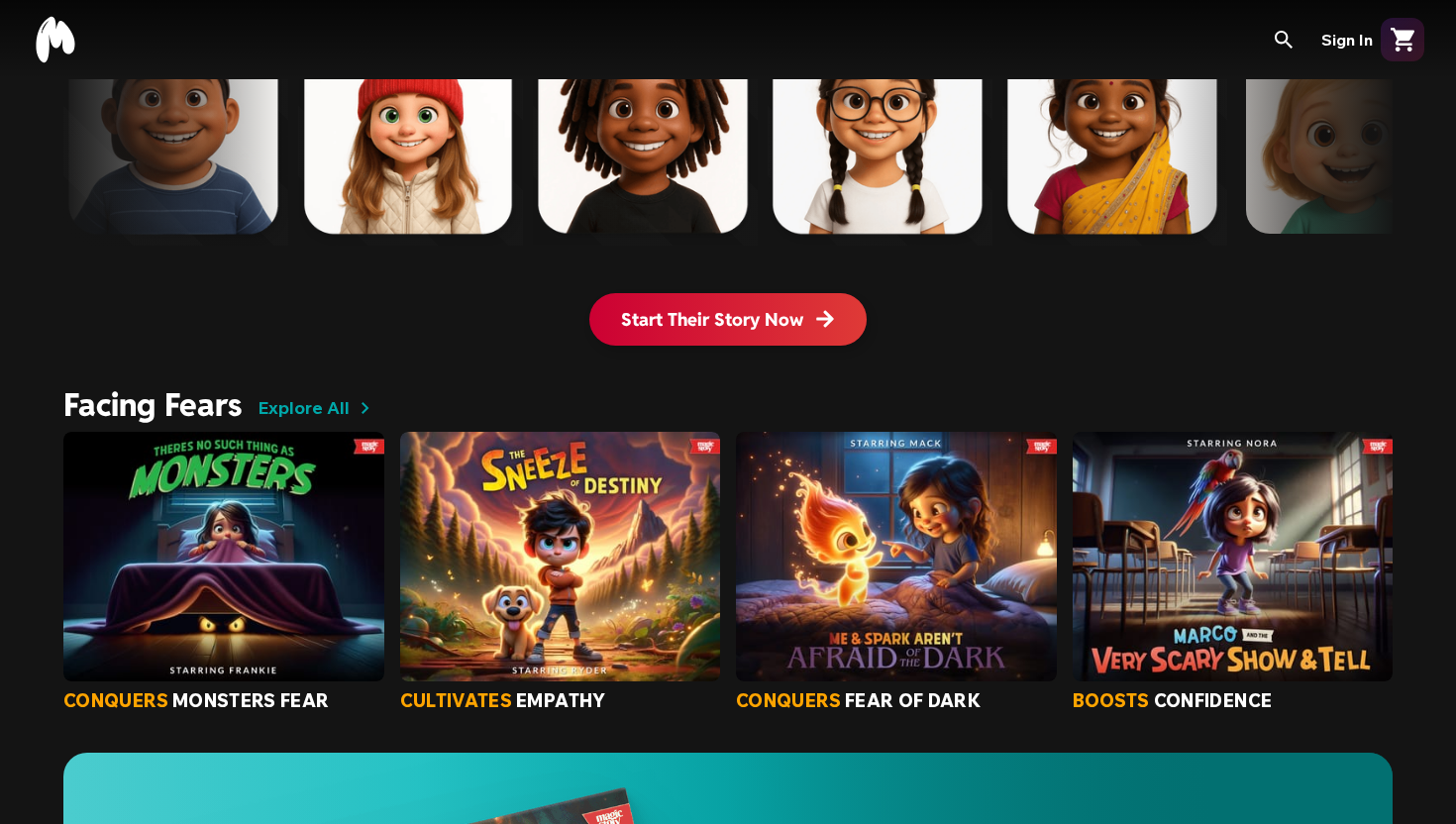 scroll, scrollTop: 1521, scrollLeft: 0, axis: vertical 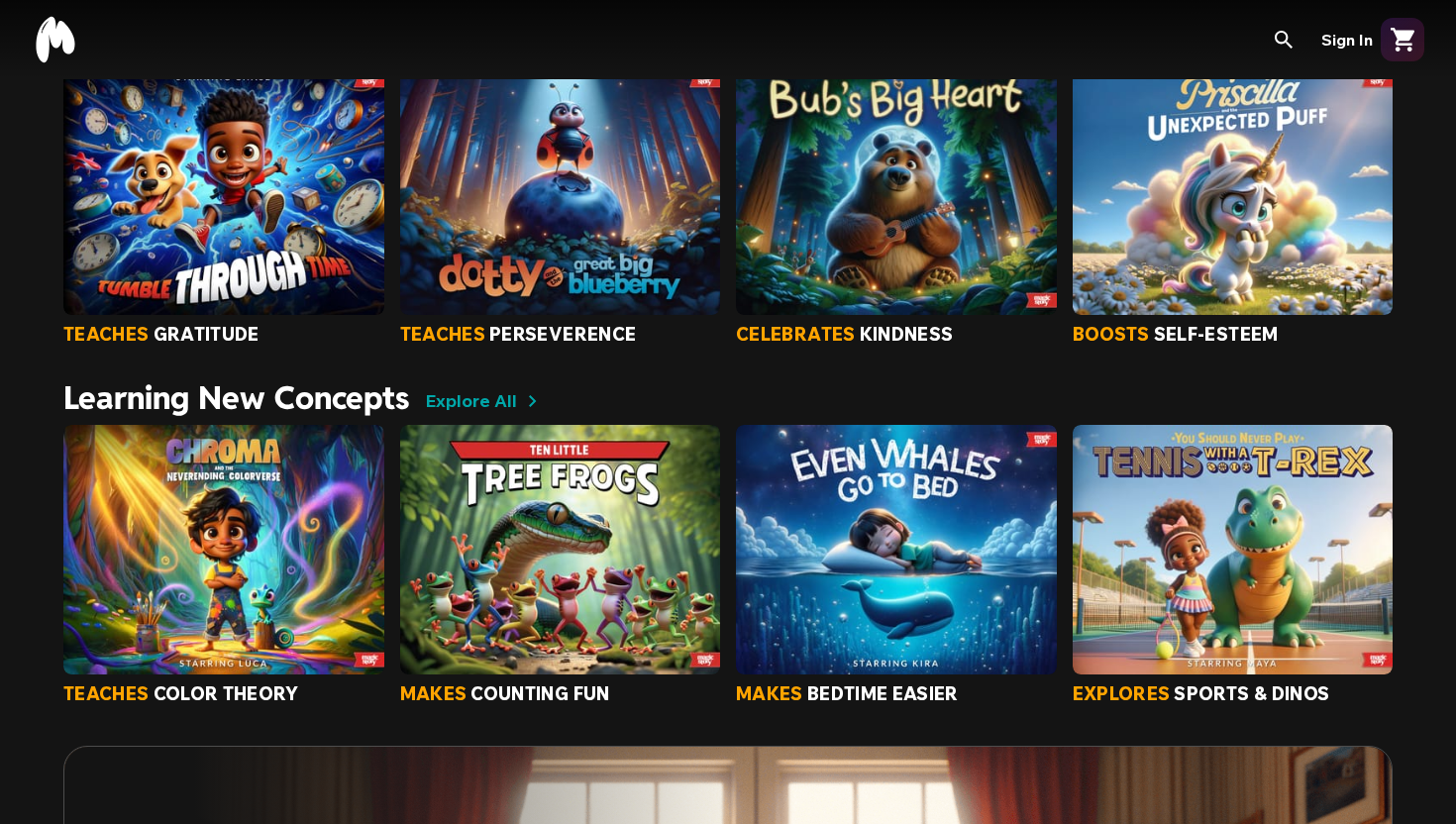 click on "Explore All" at bounding box center (470, 401) 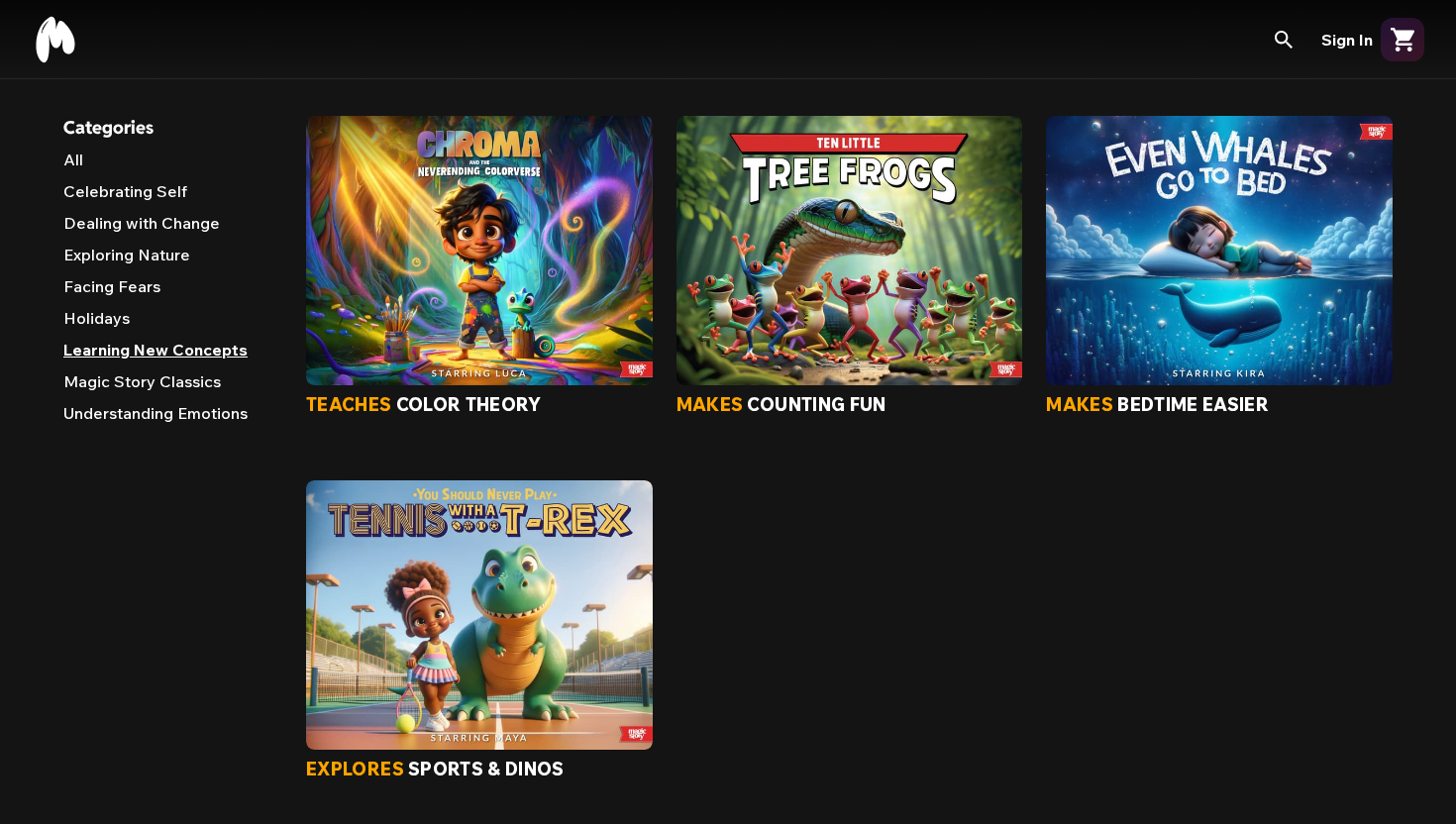 scroll, scrollTop: 109, scrollLeft: 0, axis: vertical 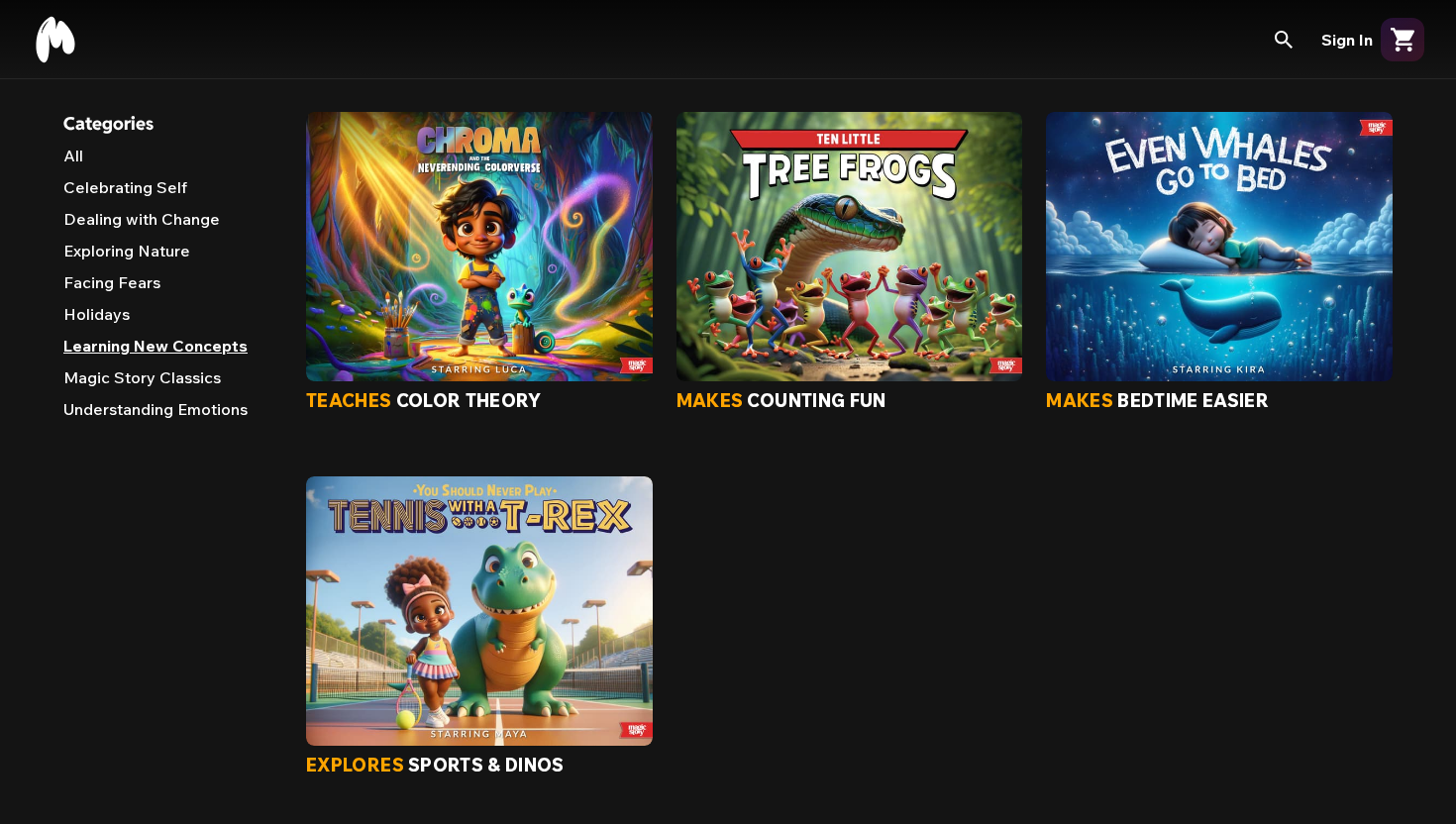 click at bounding box center [1219, 247] 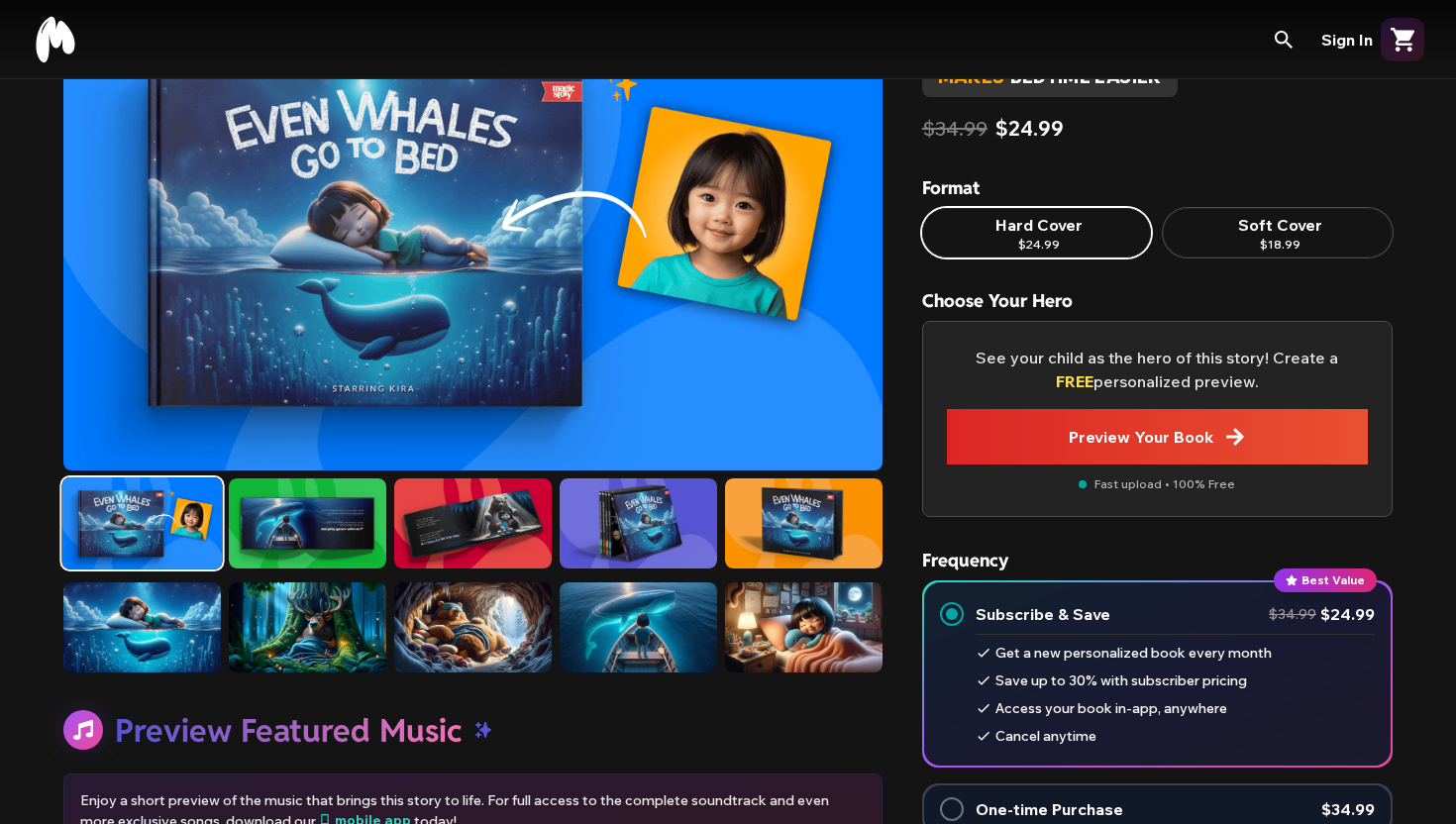 scroll, scrollTop: 115, scrollLeft: 0, axis: vertical 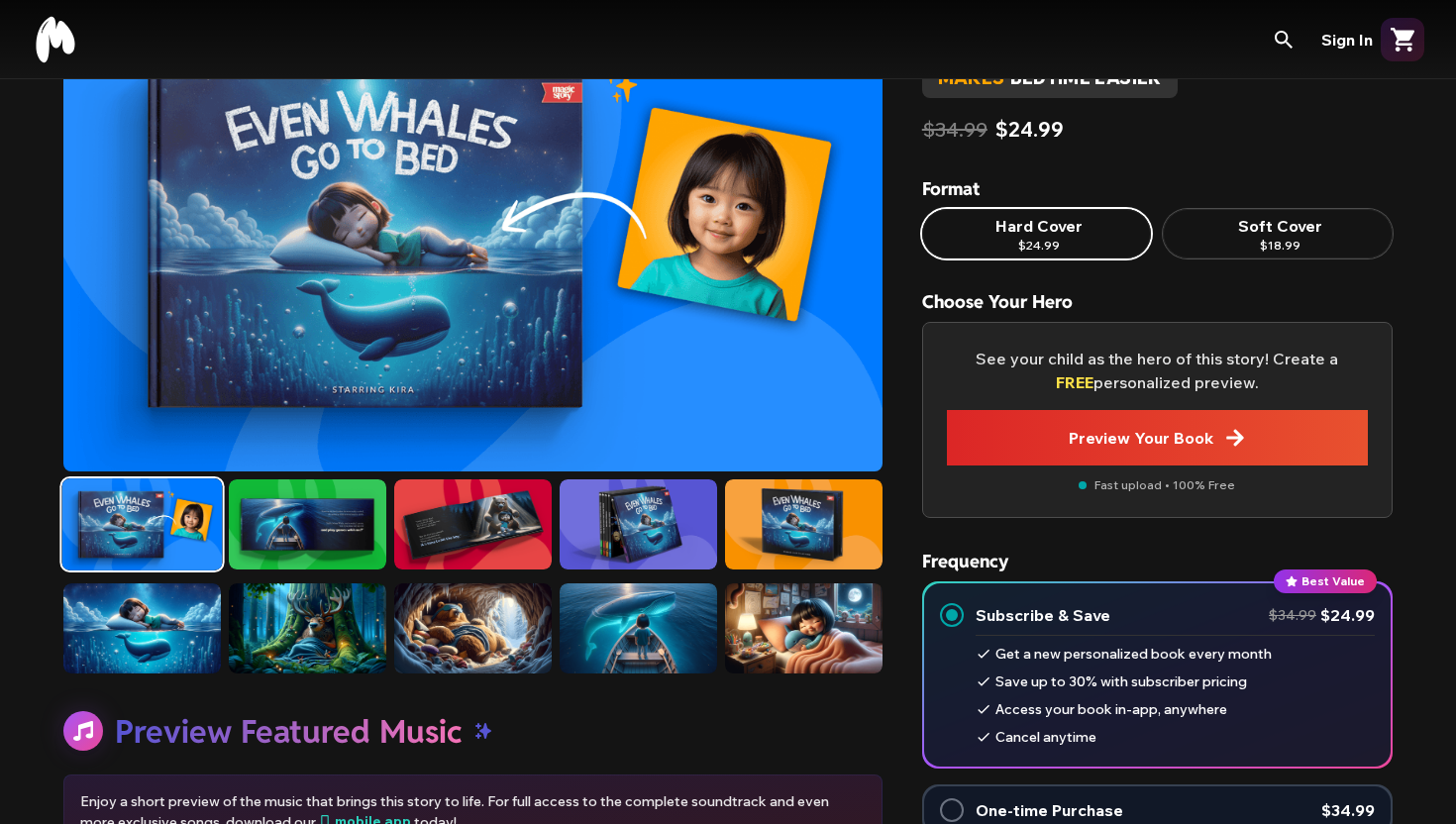 click on "Preview Your Book" at bounding box center [1157, 438] 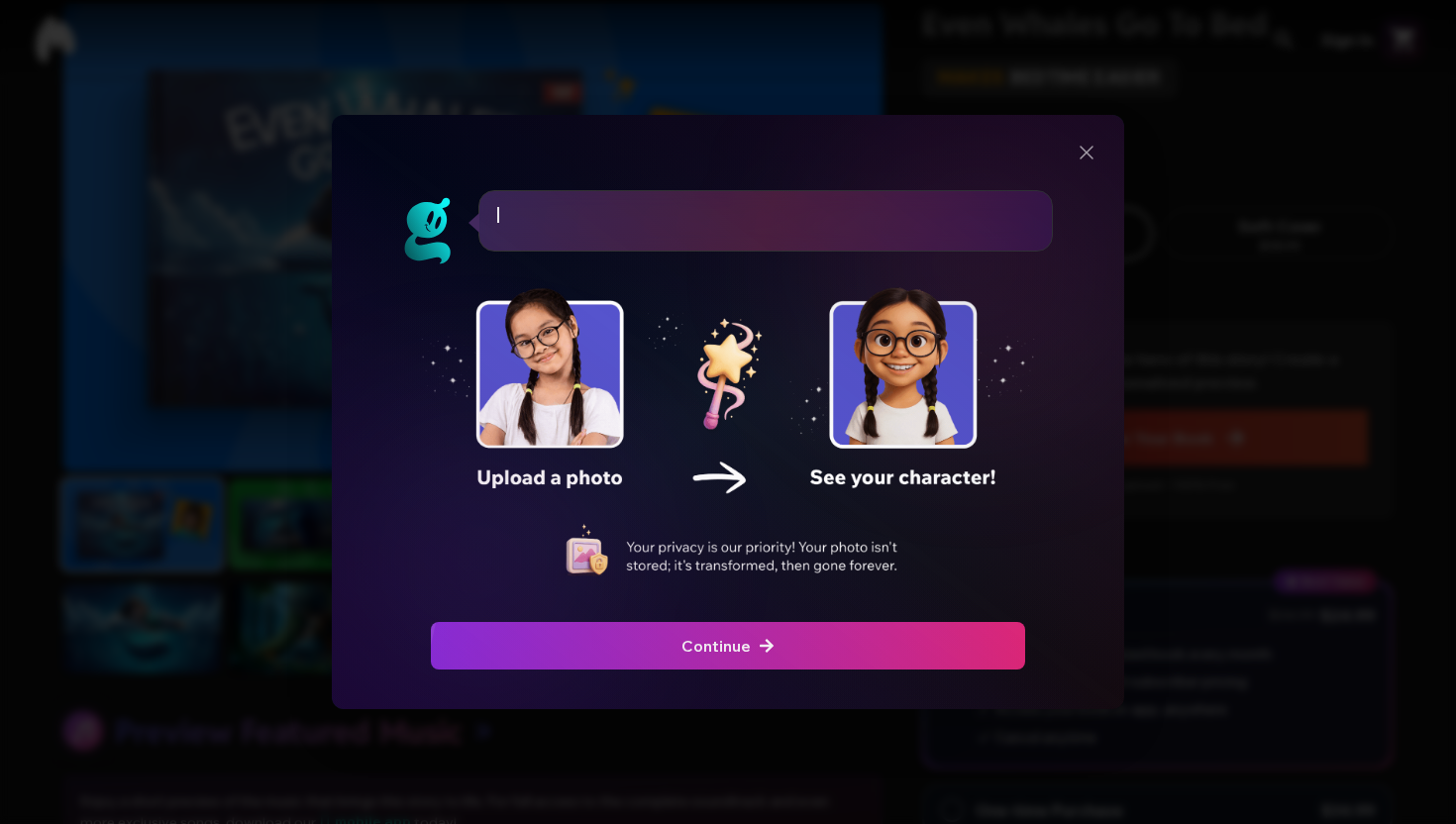 scroll, scrollTop: 0, scrollLeft: 0, axis: both 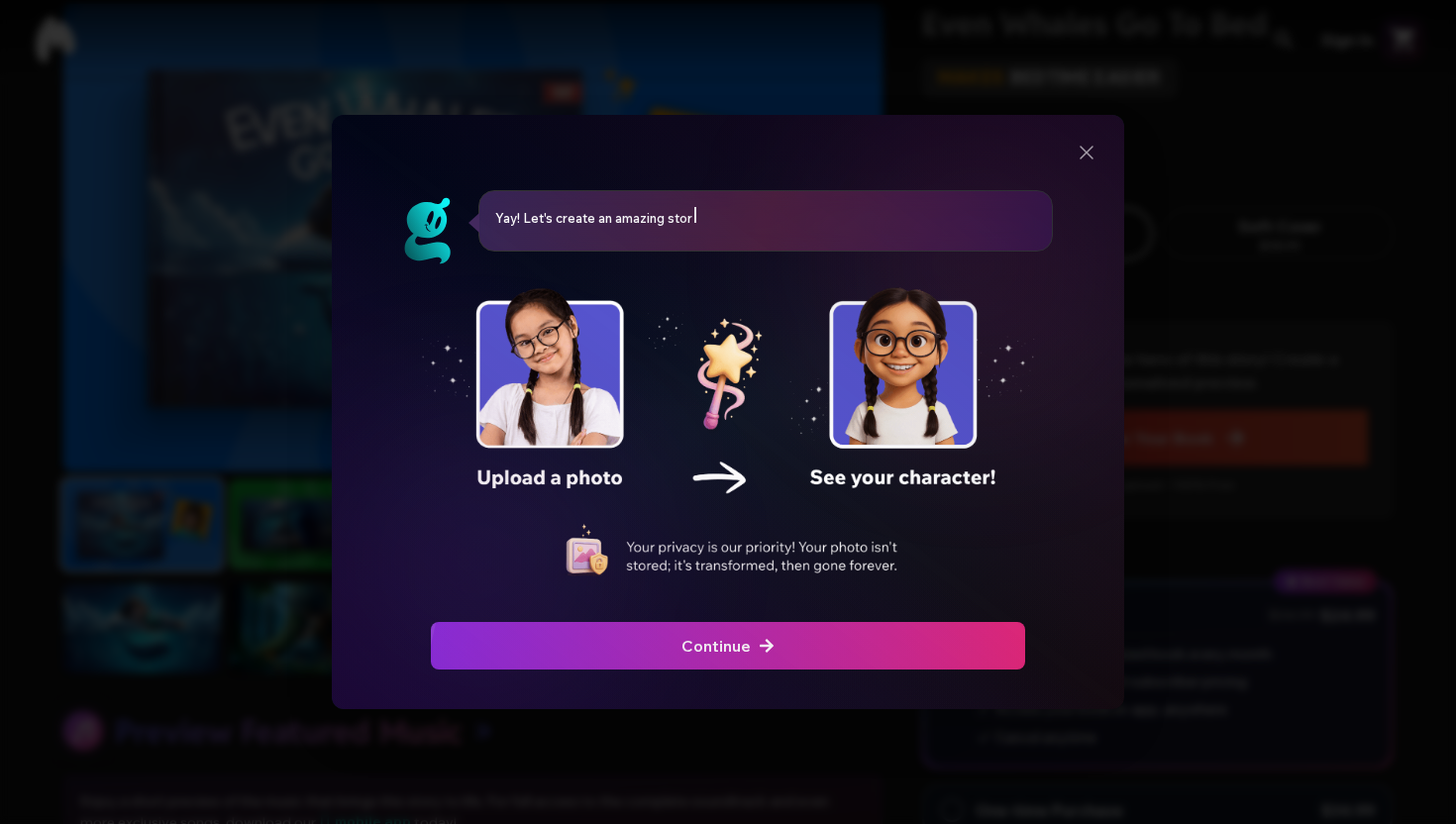 click on "Continue" at bounding box center [728, 646] 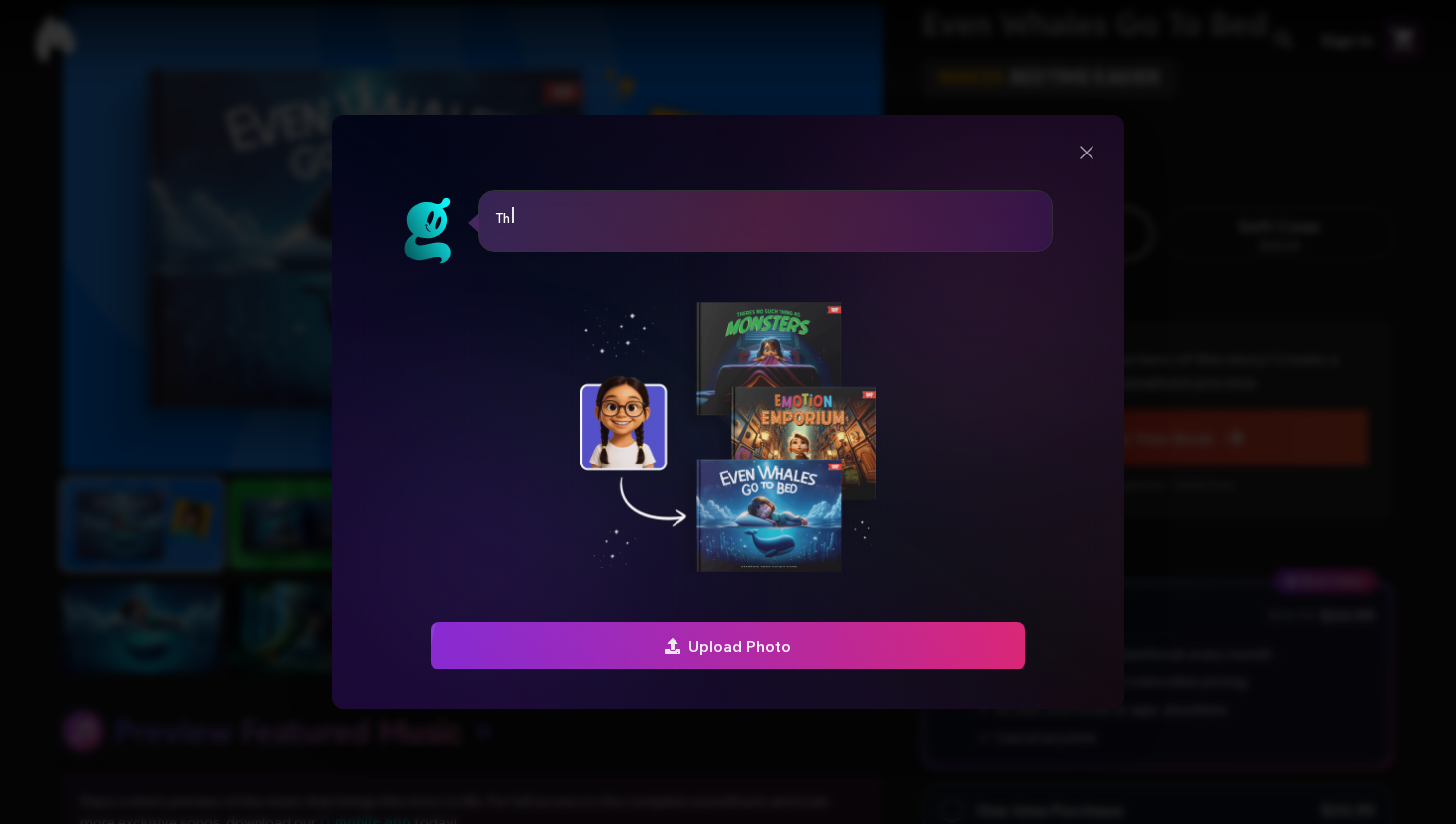 click on "Upload Photo" at bounding box center (728, 646) 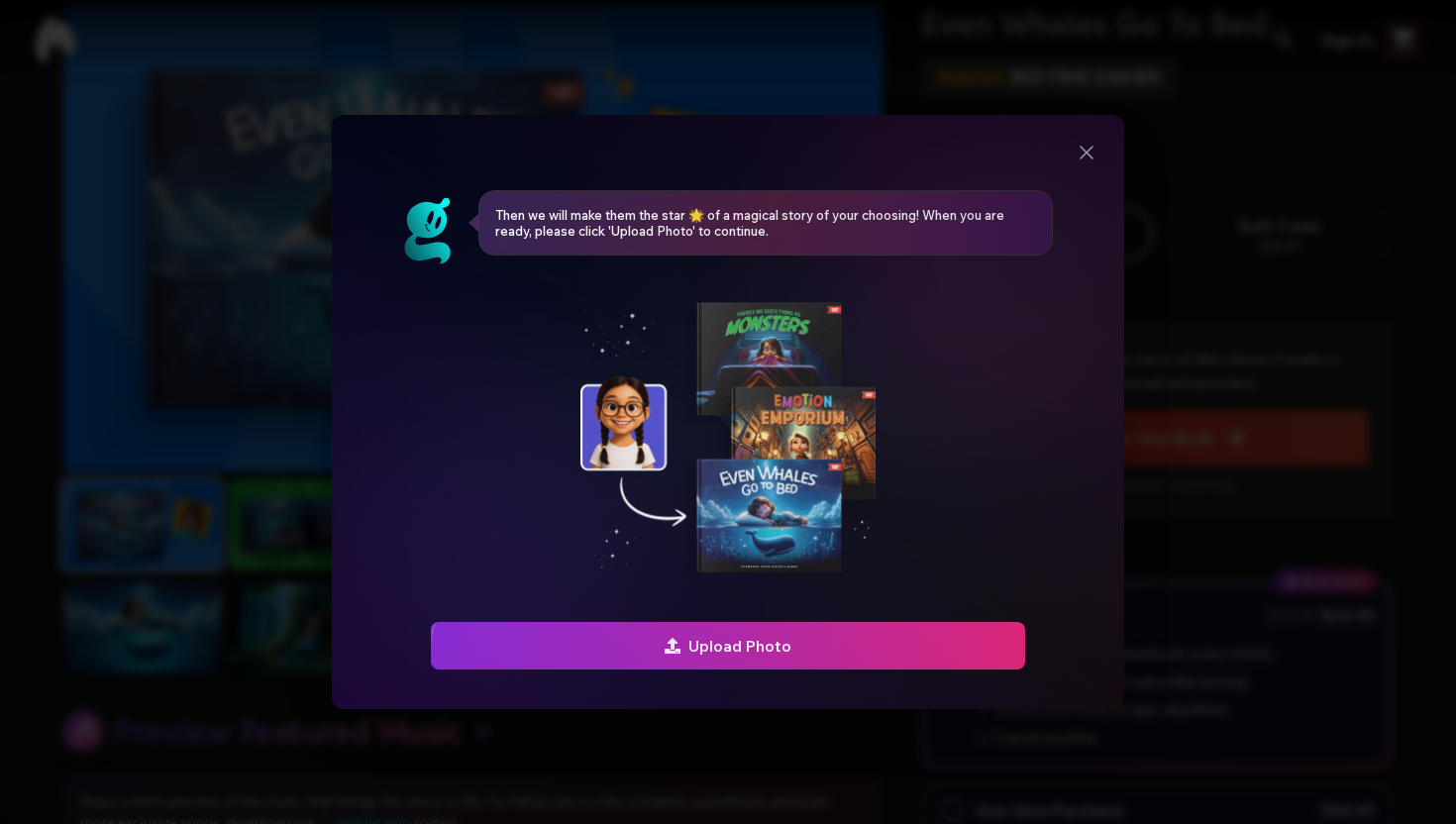 click on "Upload Photo" at bounding box center [728, 646] 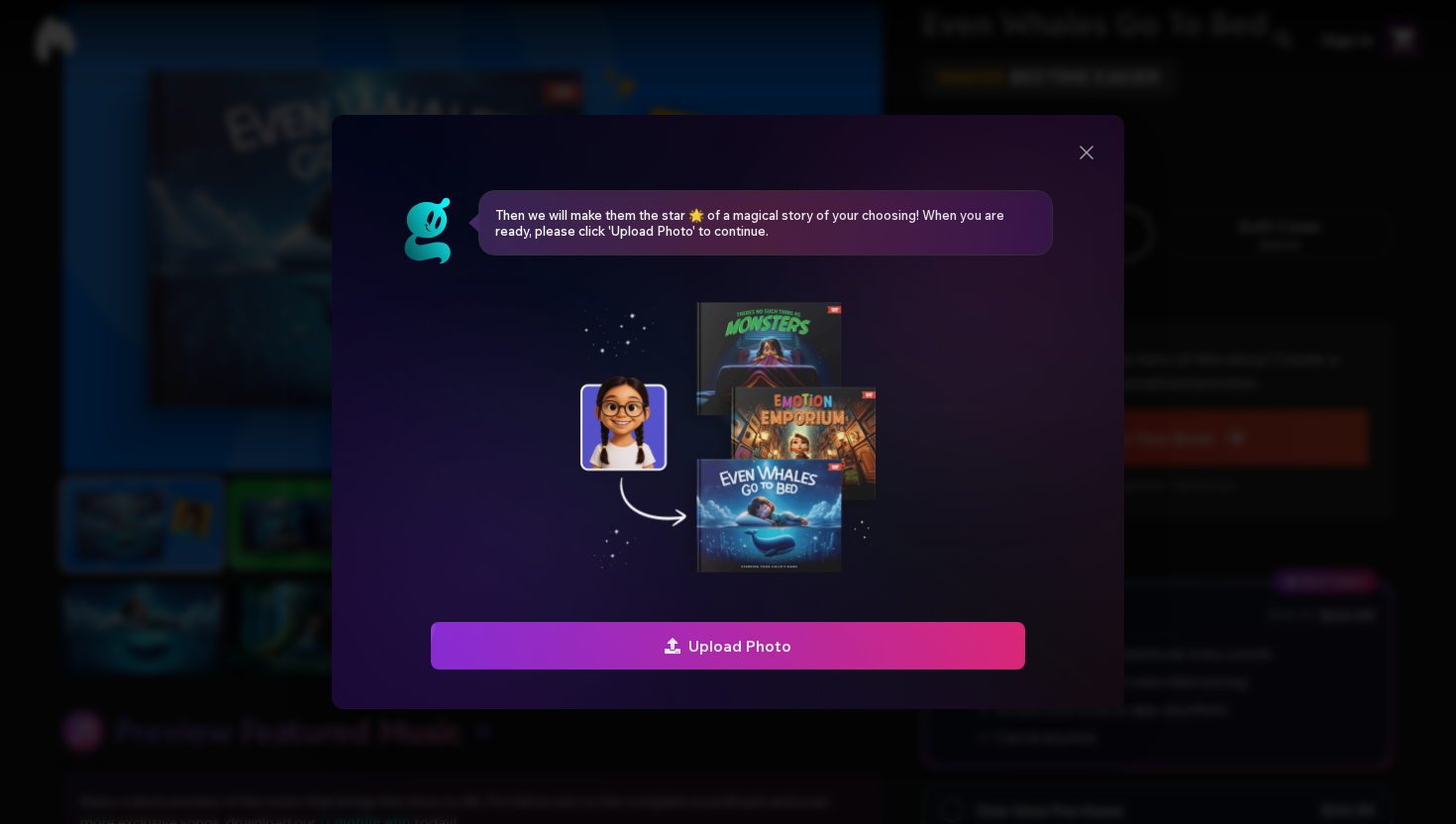 click on "Upload Photo" at bounding box center [728, 646] 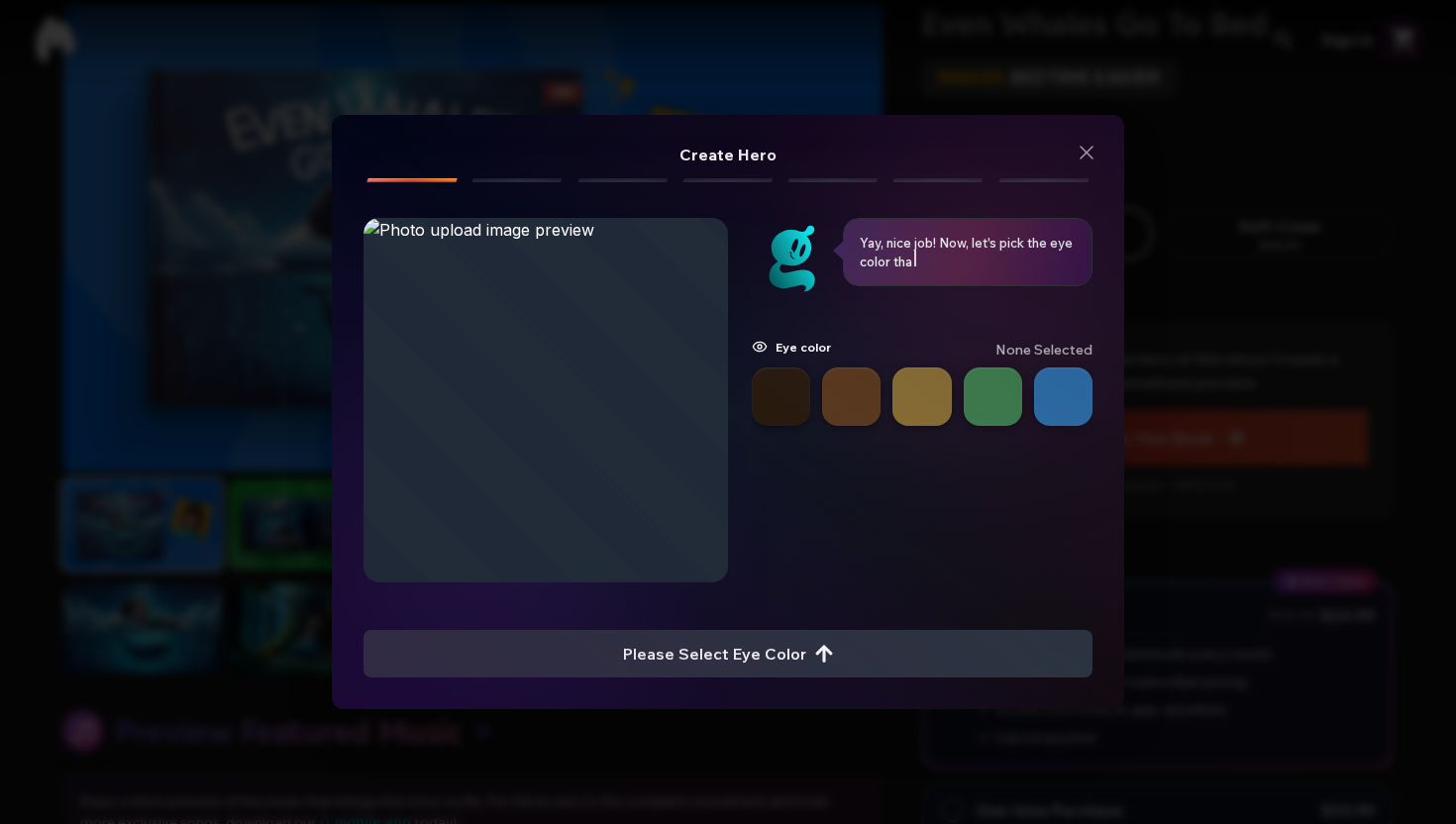 click at bounding box center [1063, 396] 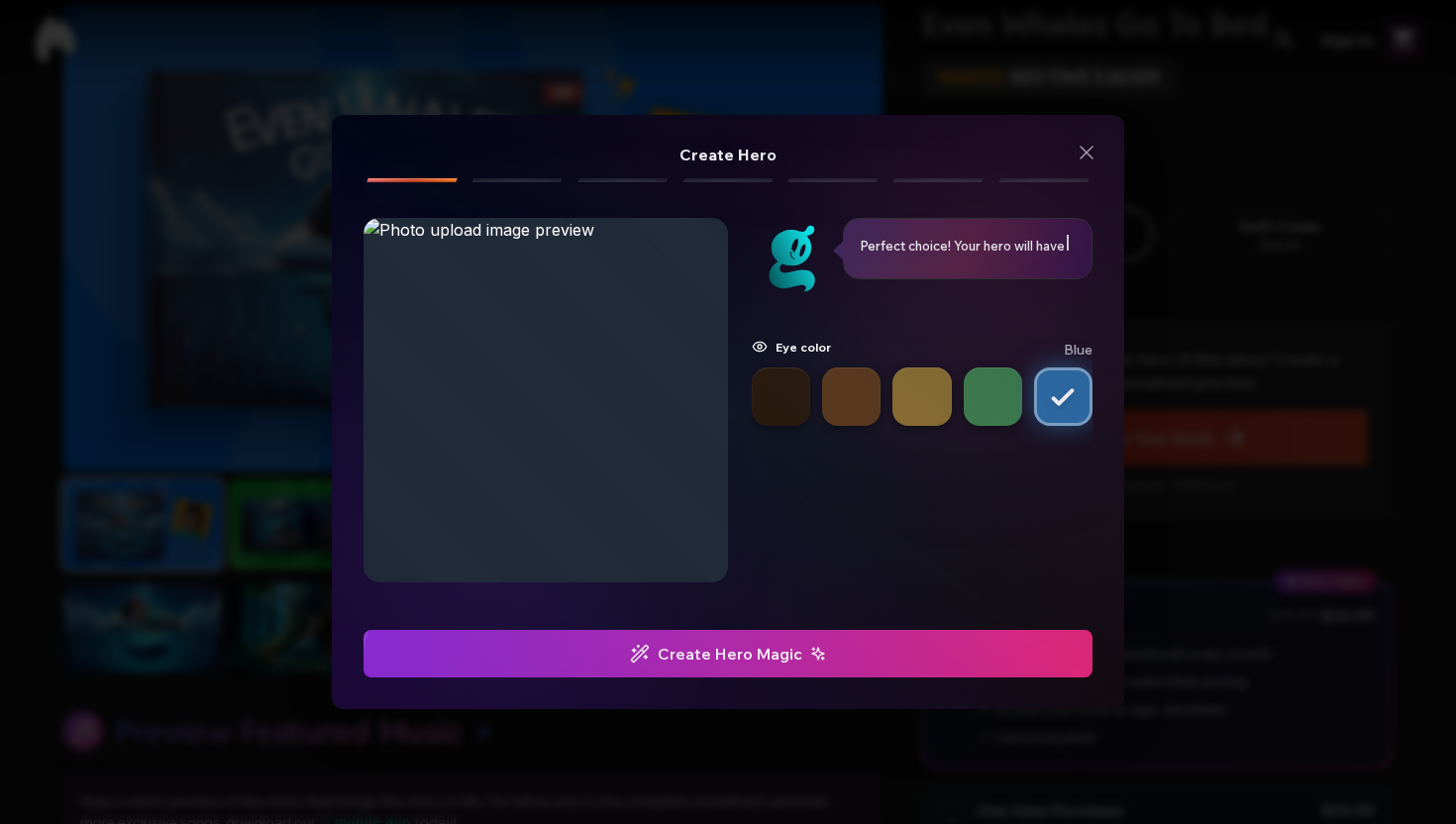 click 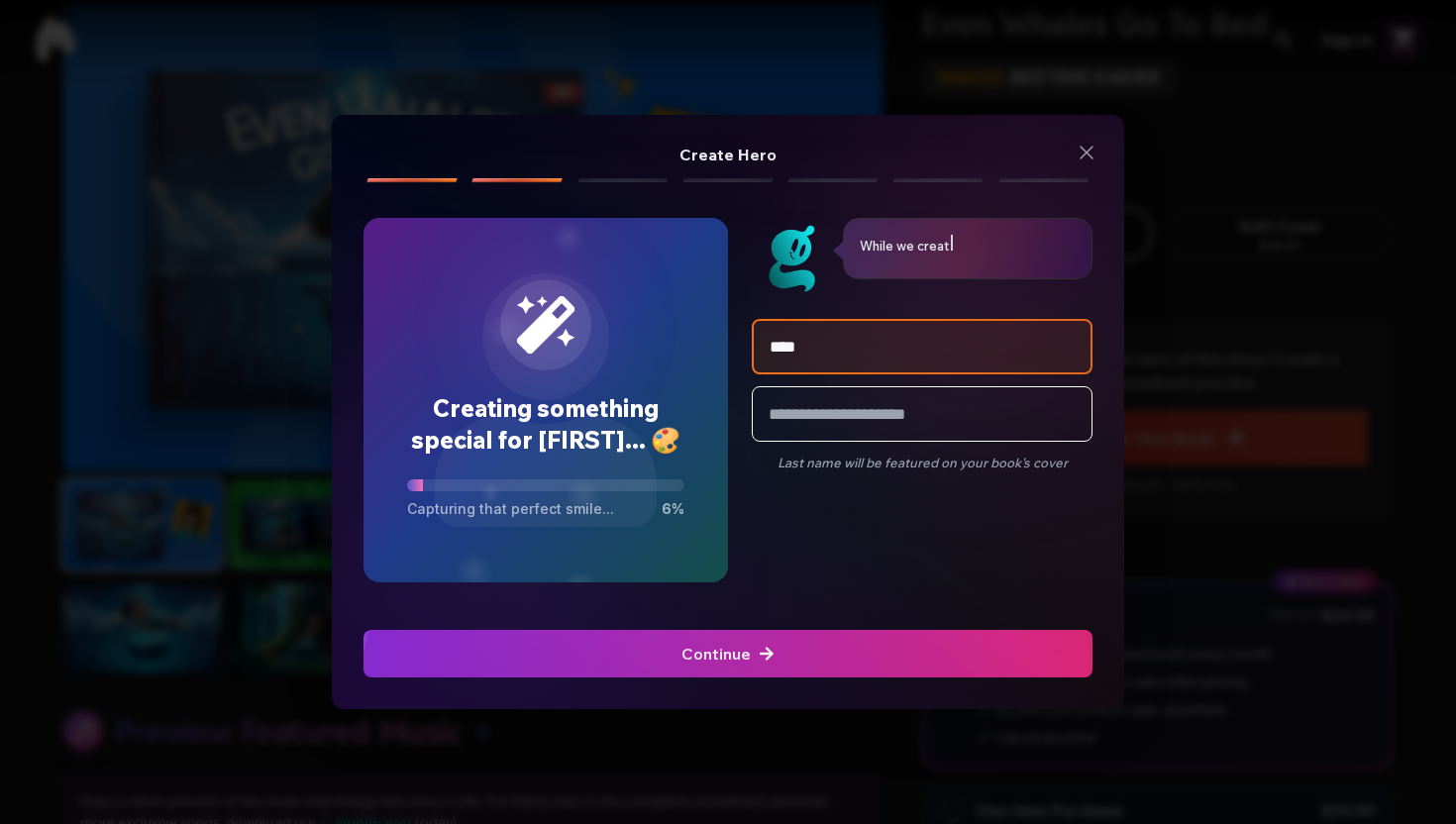 type on "****" 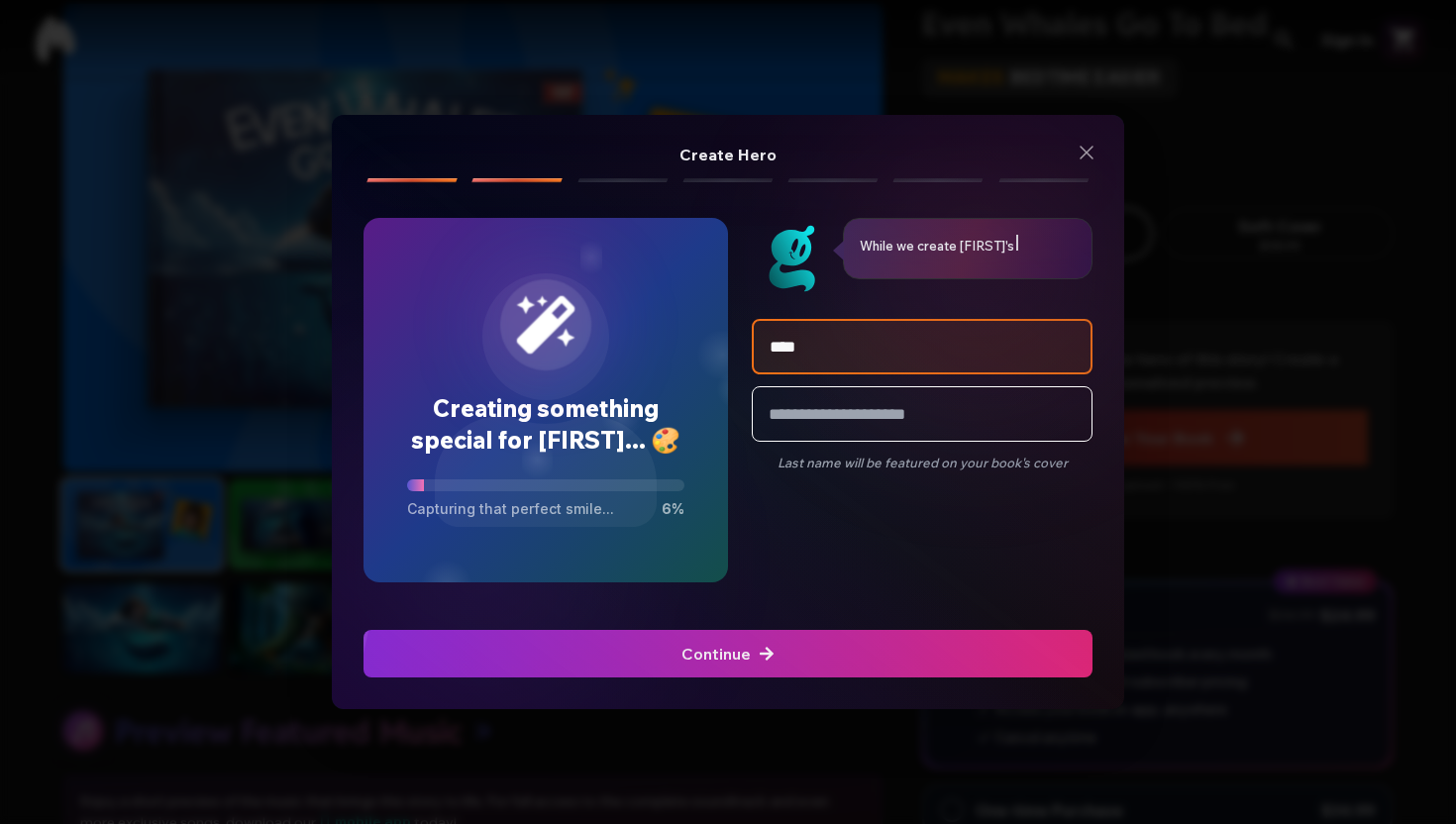 click at bounding box center [728, 654] 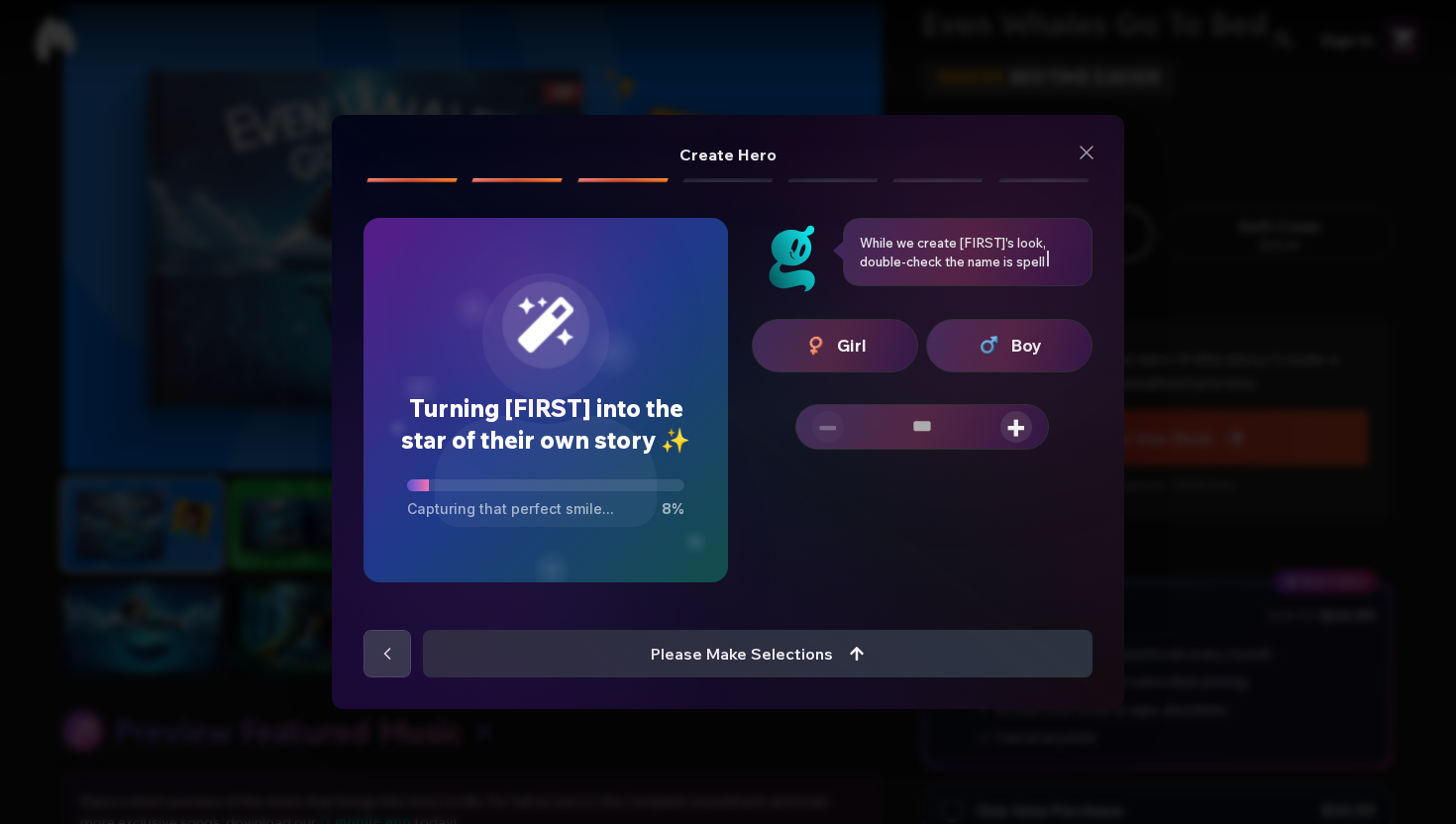 click at bounding box center (989, 346) 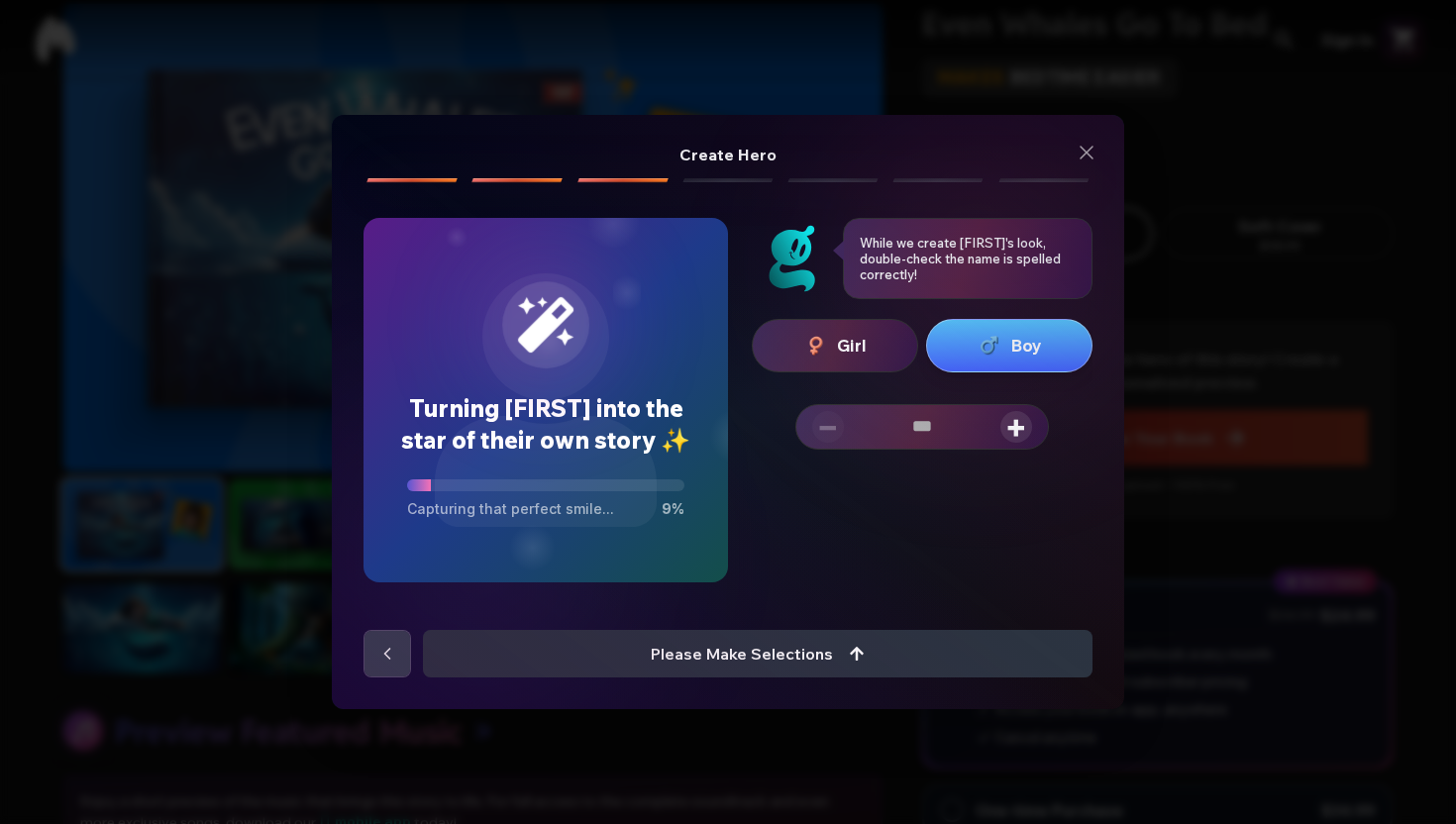 click on "+" at bounding box center (1016, 427) 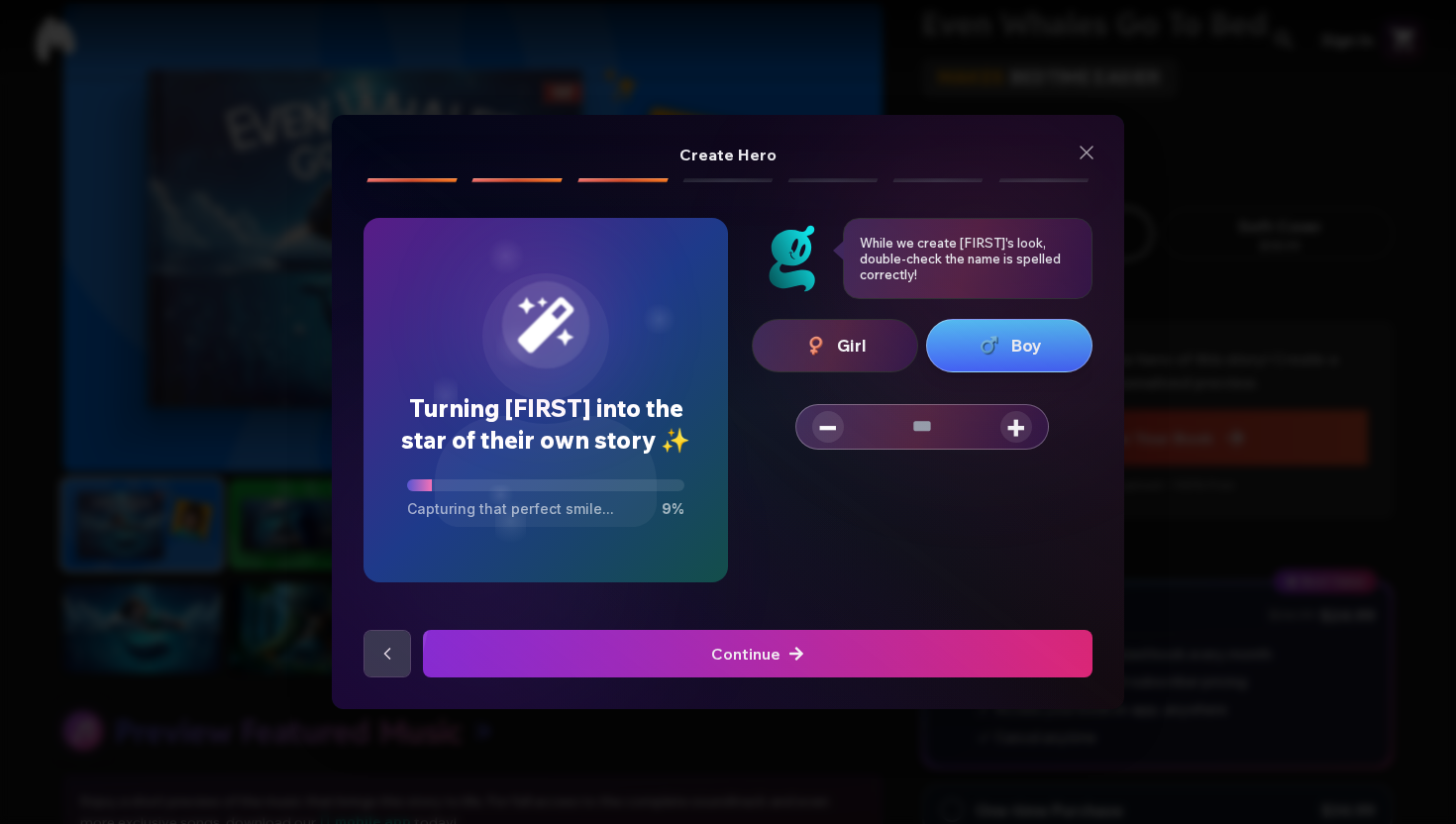 click on "+" at bounding box center (1016, 427) 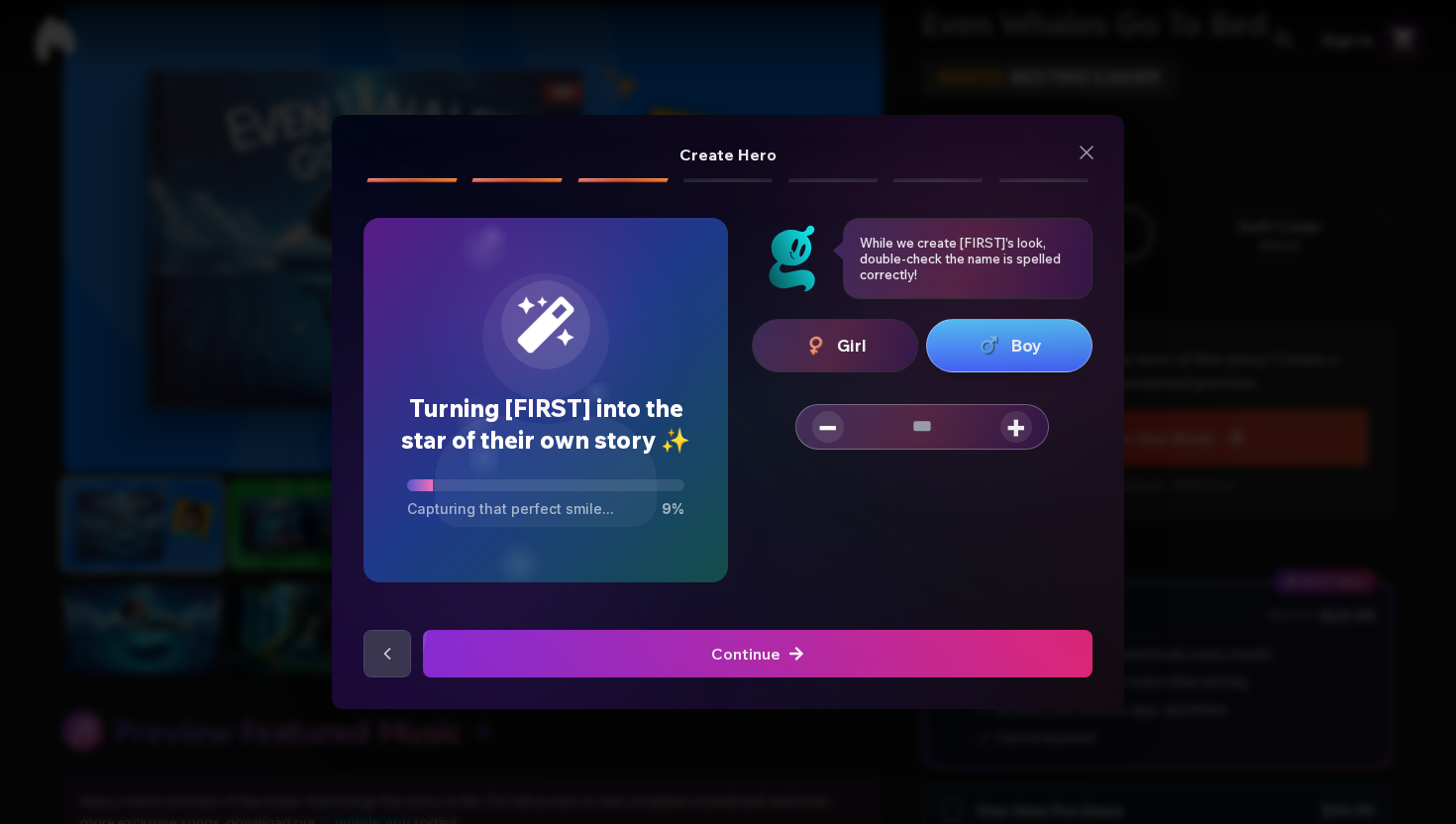 click on "+" at bounding box center (1016, 427) 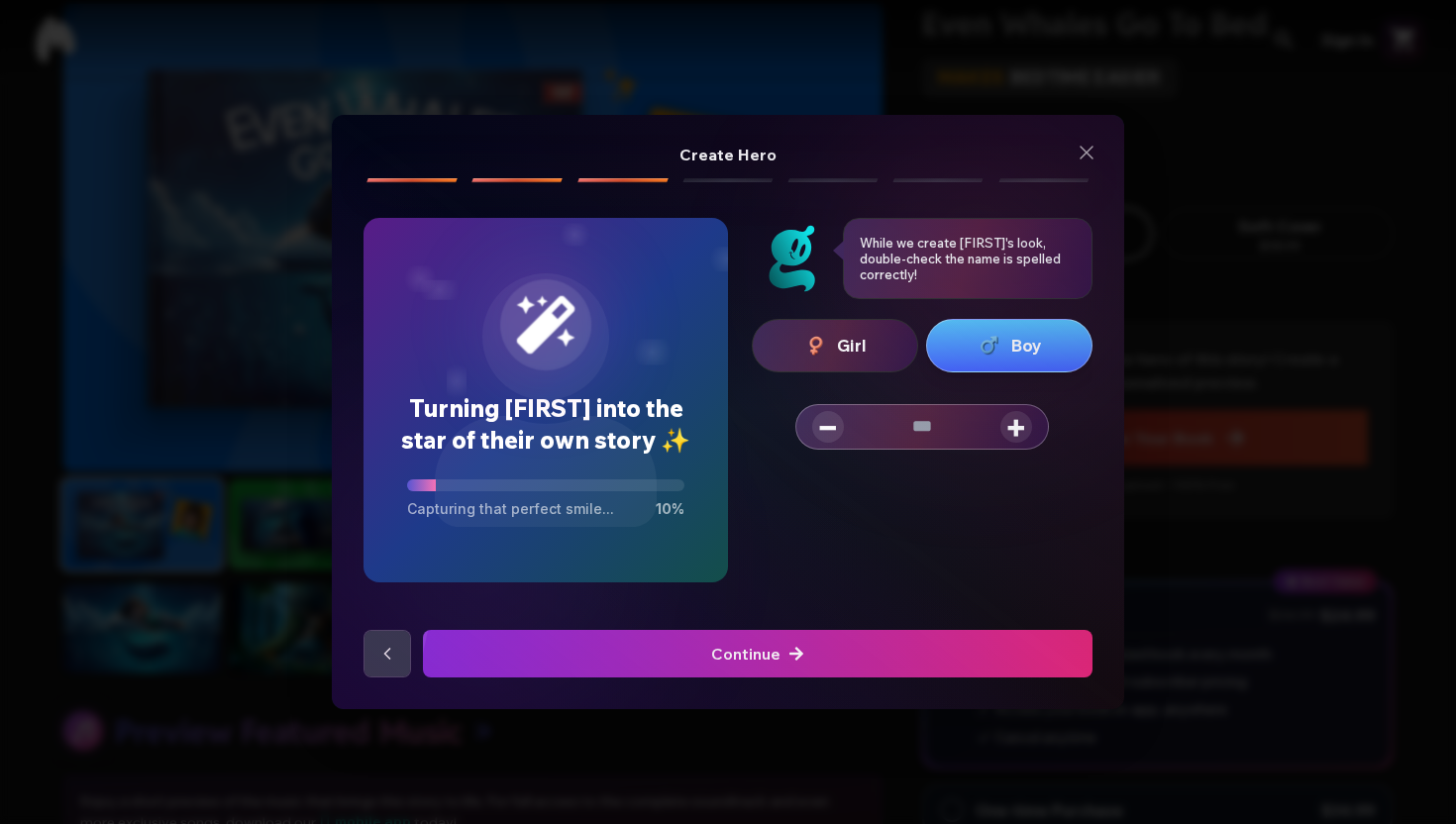 click at bounding box center (758, 654) 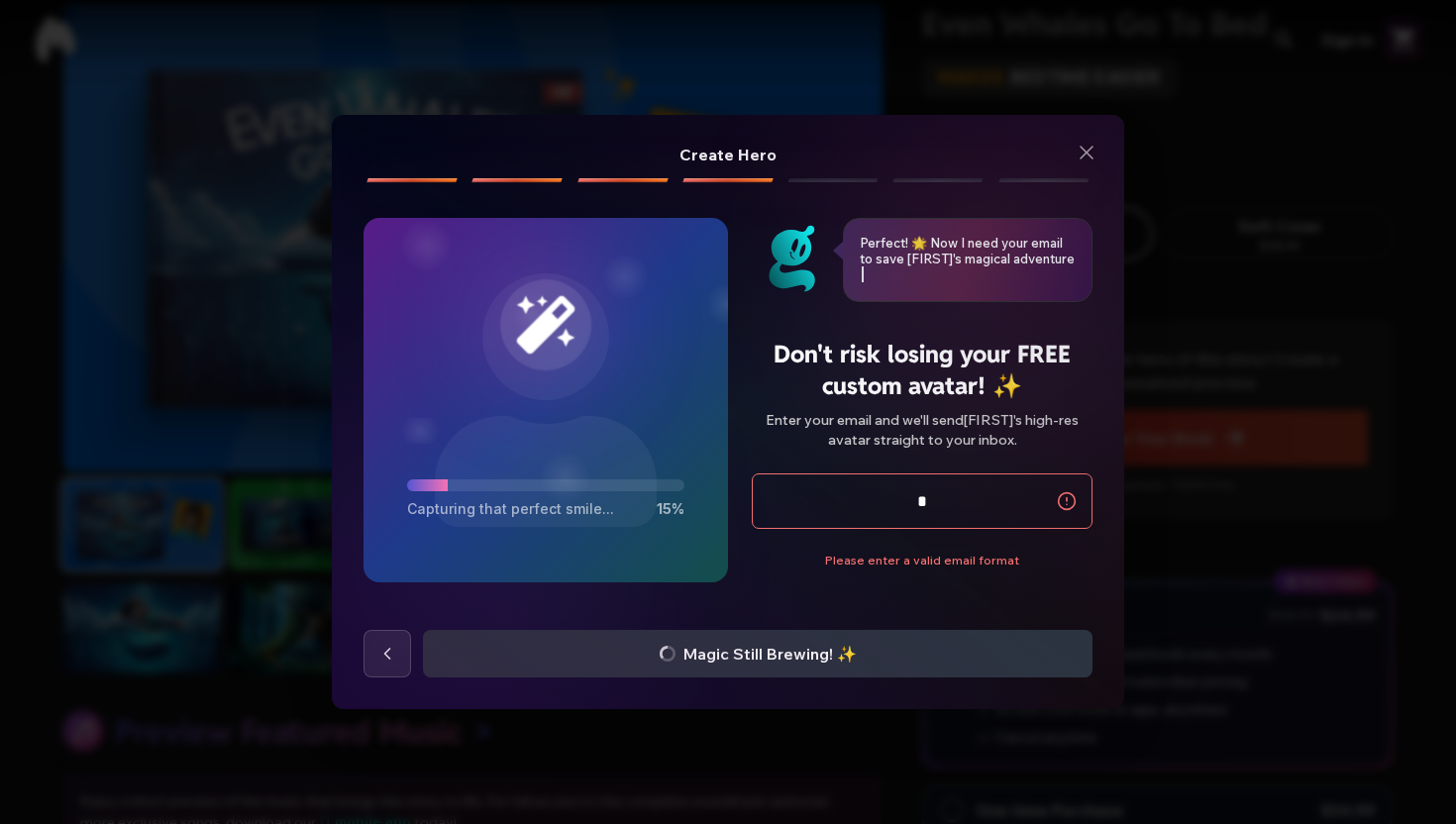 type on "**********" 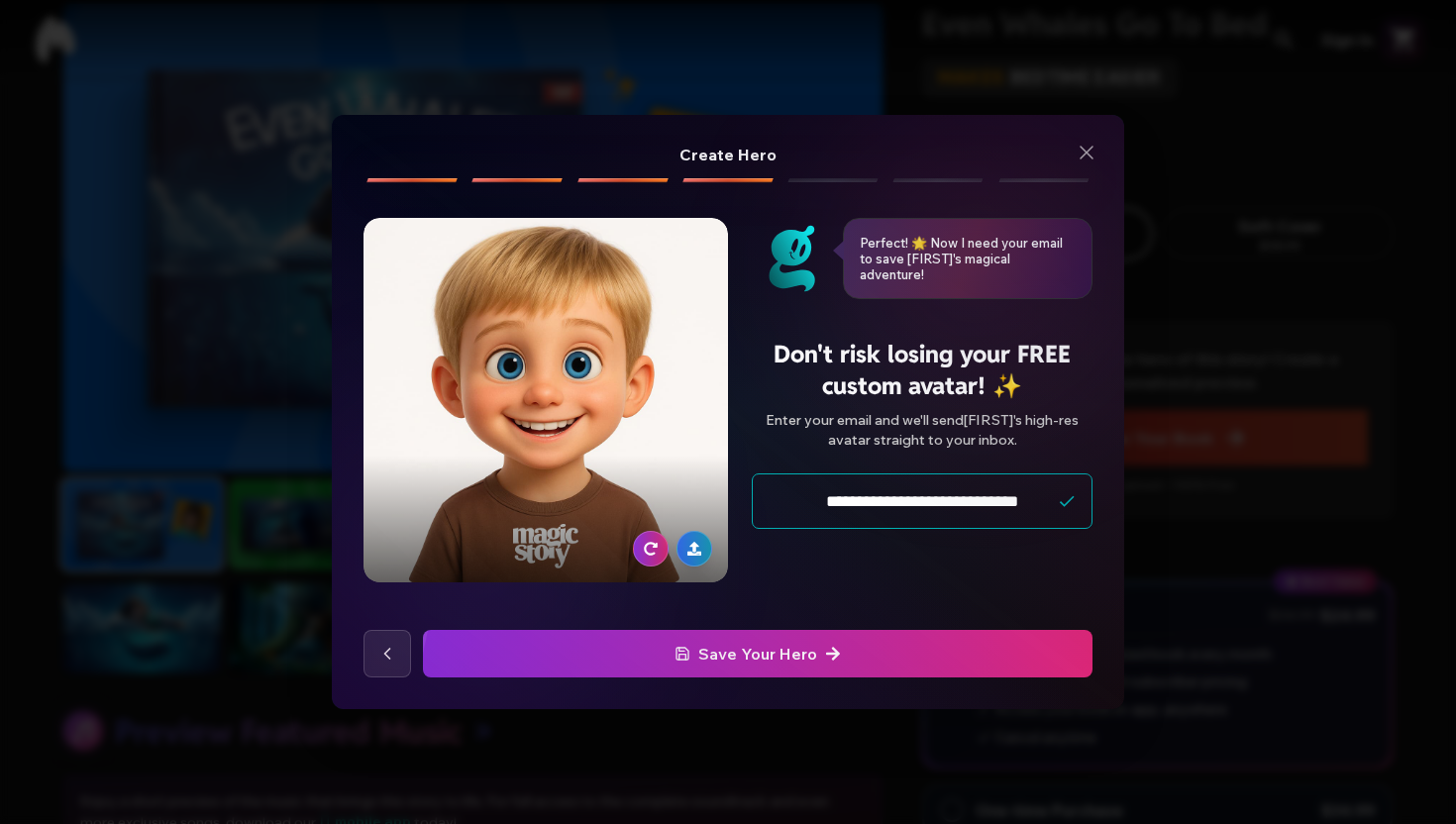 click on "Save Your Hero" at bounding box center [758, 654] 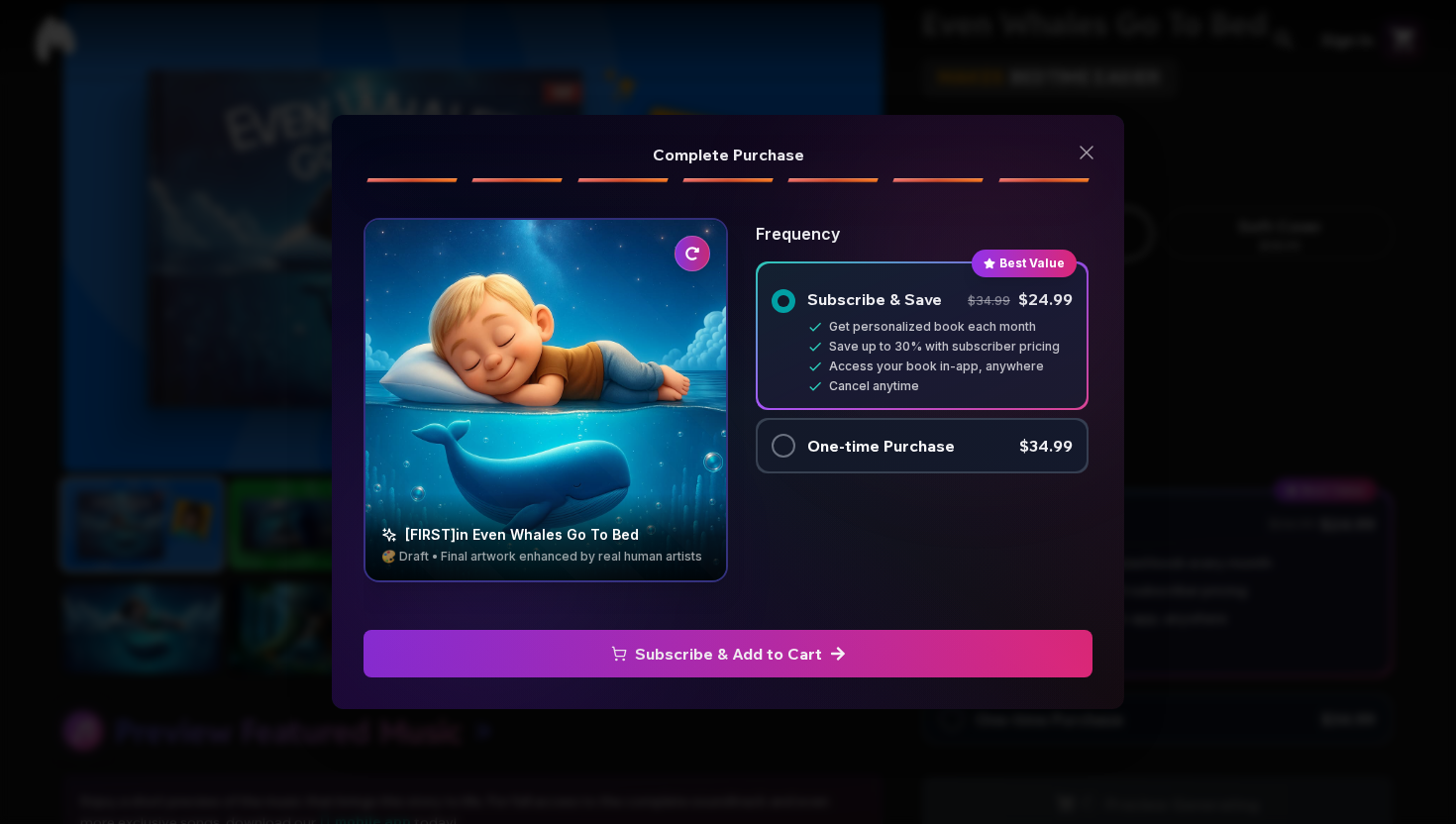 click on "Subscribe & Add to Cart" at bounding box center [728, 654] 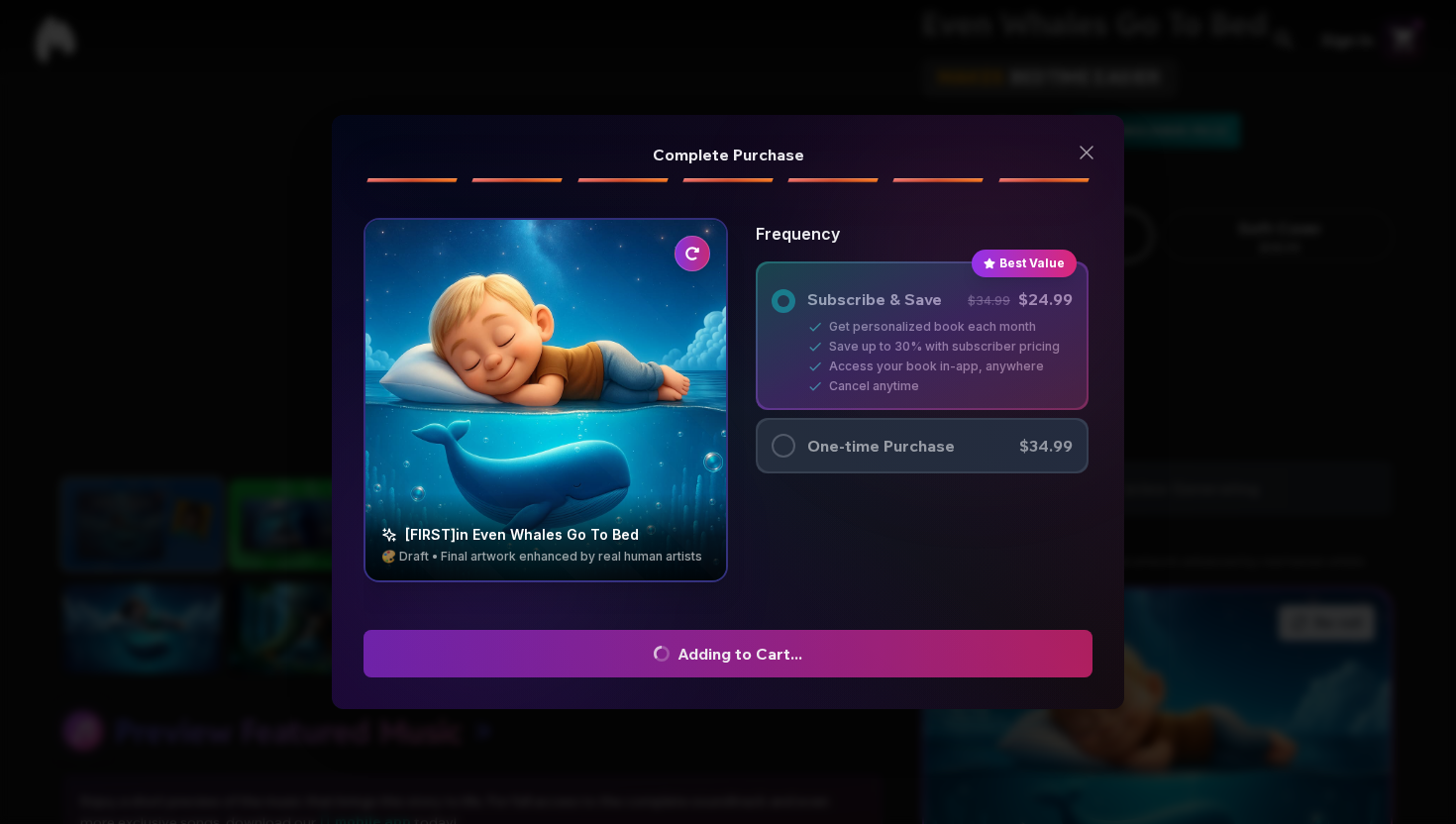 scroll, scrollTop: 115, scrollLeft: 0, axis: vertical 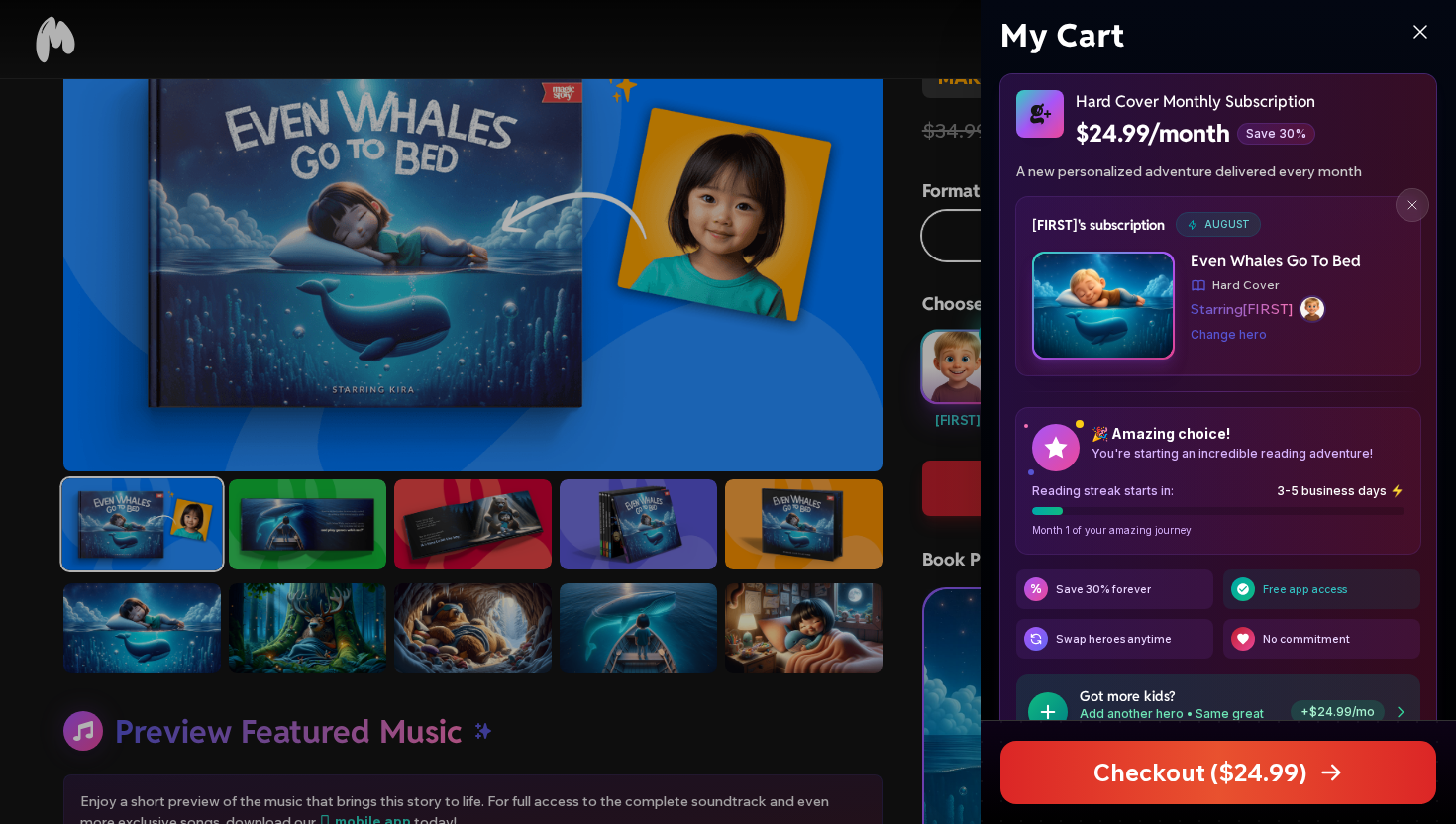 click 